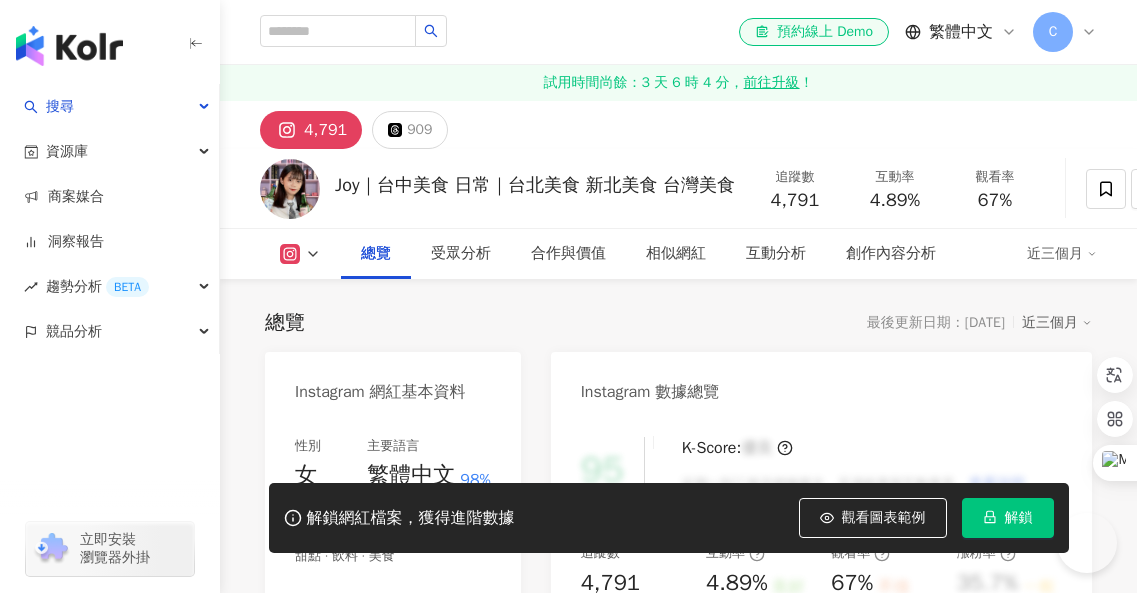 scroll, scrollTop: 600, scrollLeft: 0, axis: vertical 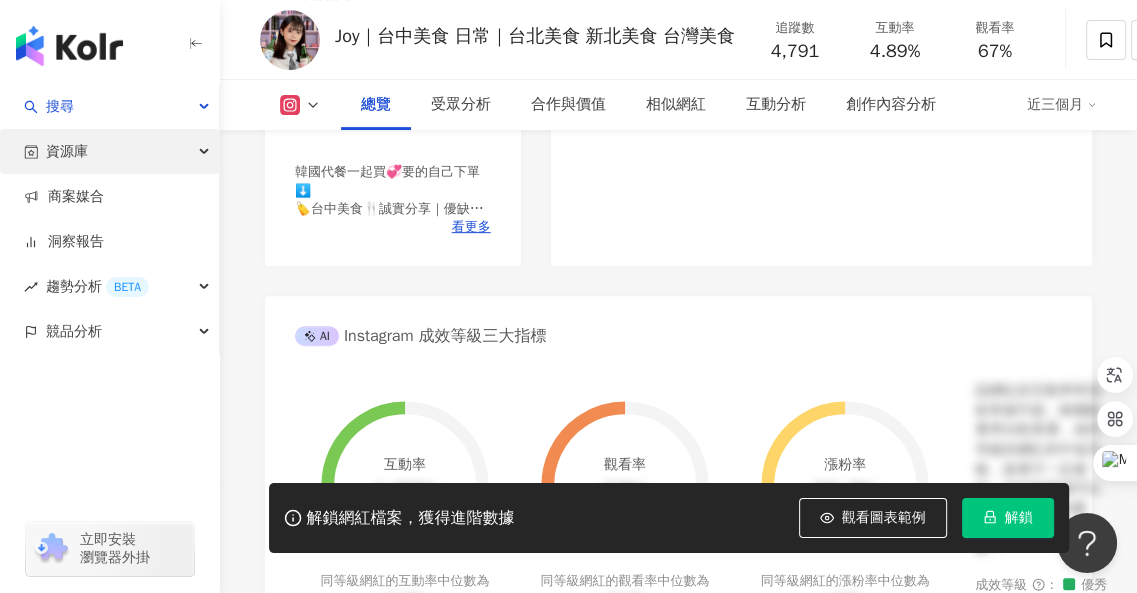 click on "資源庫" at bounding box center [109, 151] 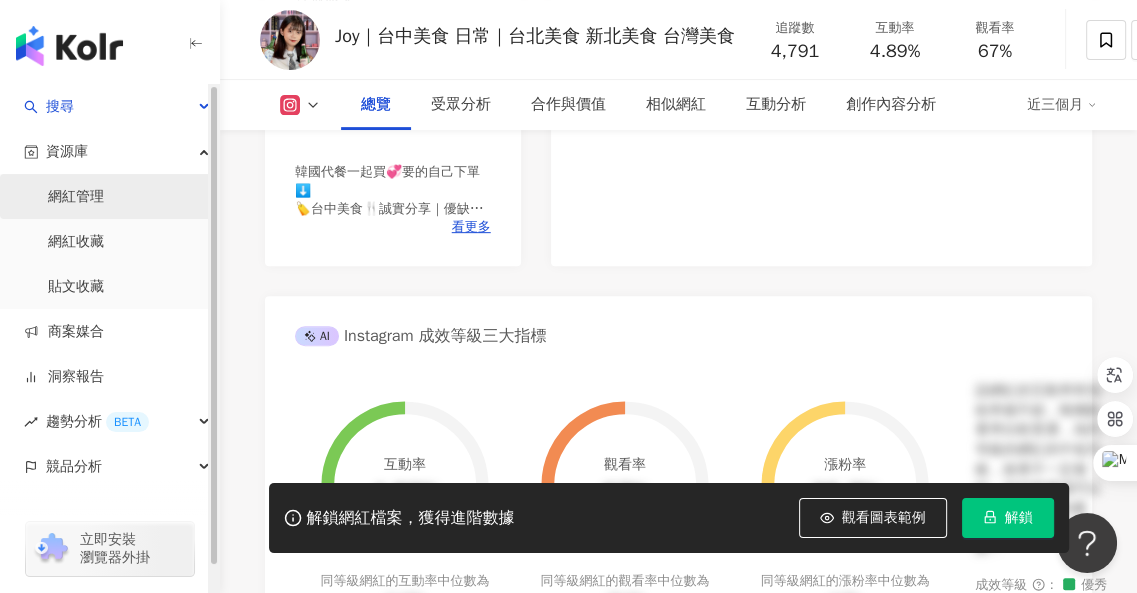 click on "網紅管理" at bounding box center (76, 197) 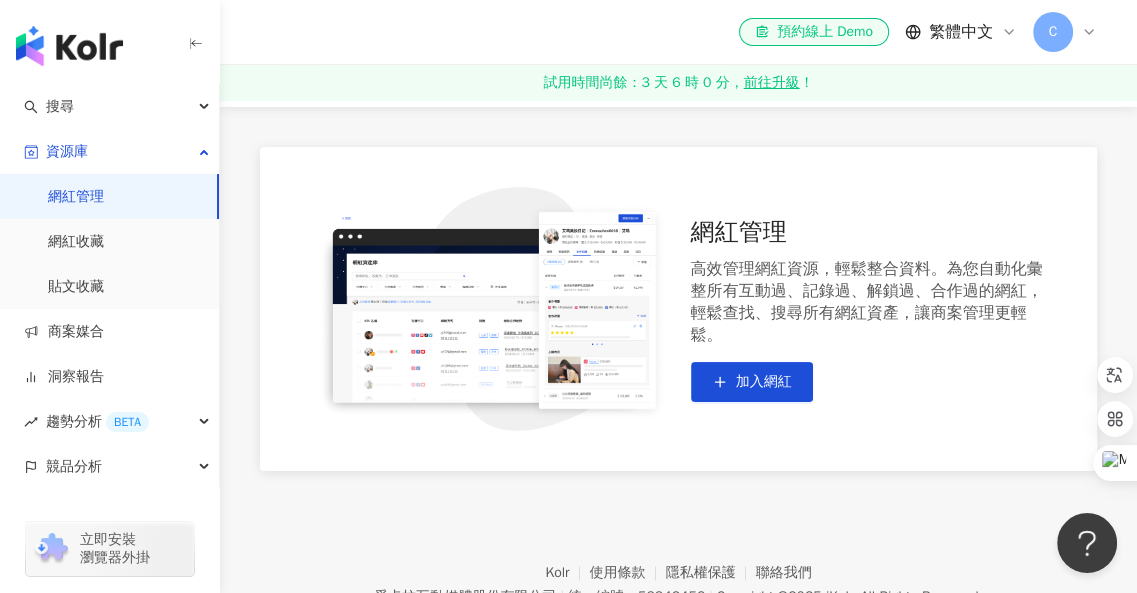 scroll, scrollTop: 200, scrollLeft: 0, axis: vertical 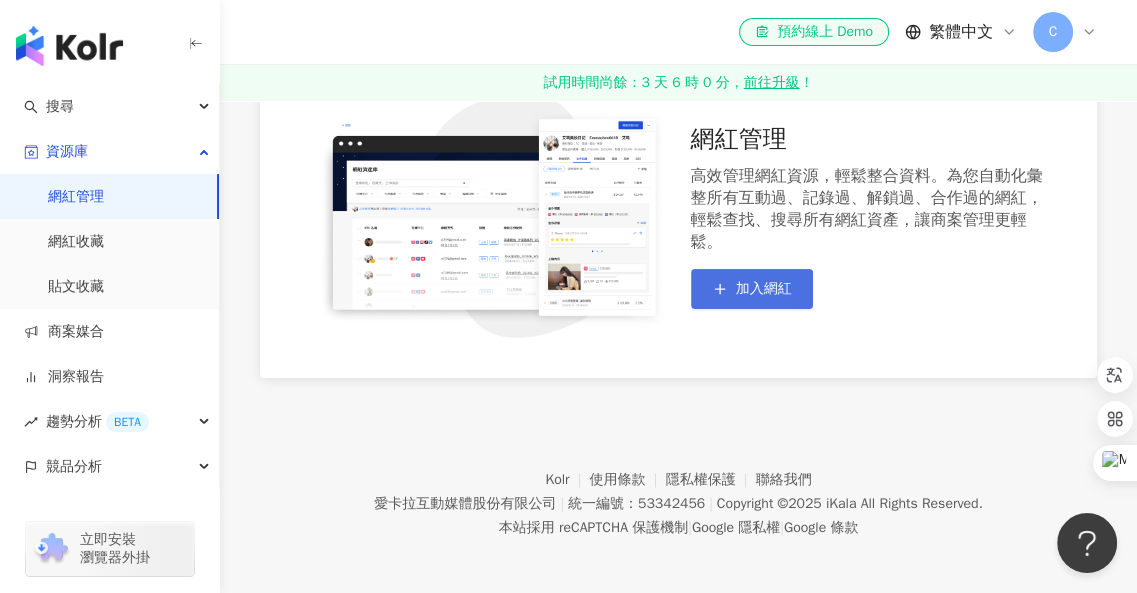 click on "加入網紅" at bounding box center [752, 289] 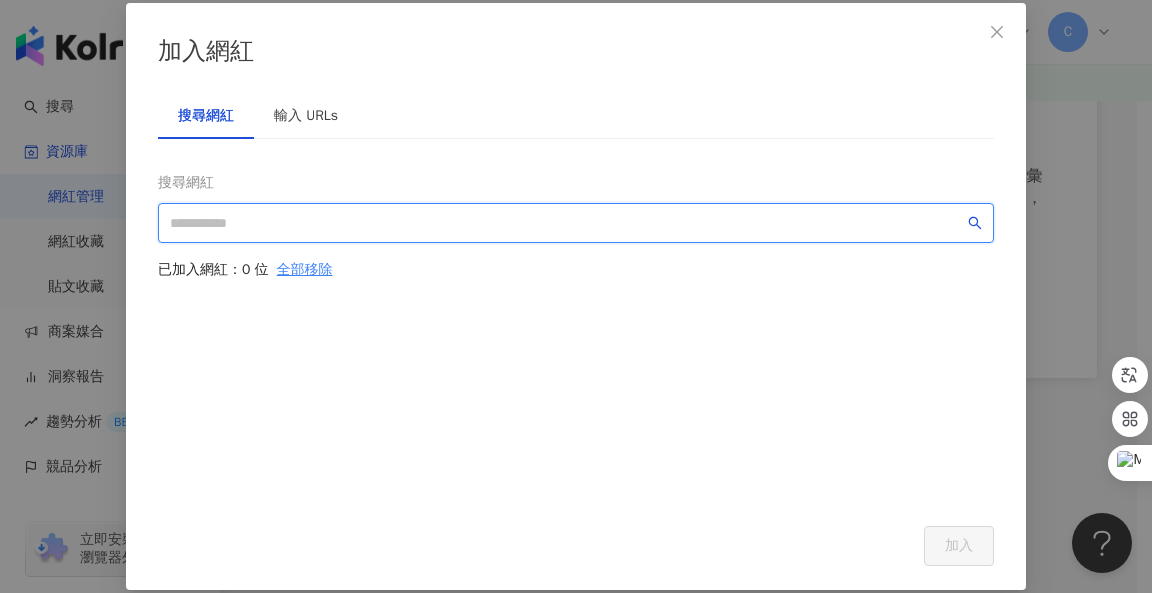 click at bounding box center [567, 223] 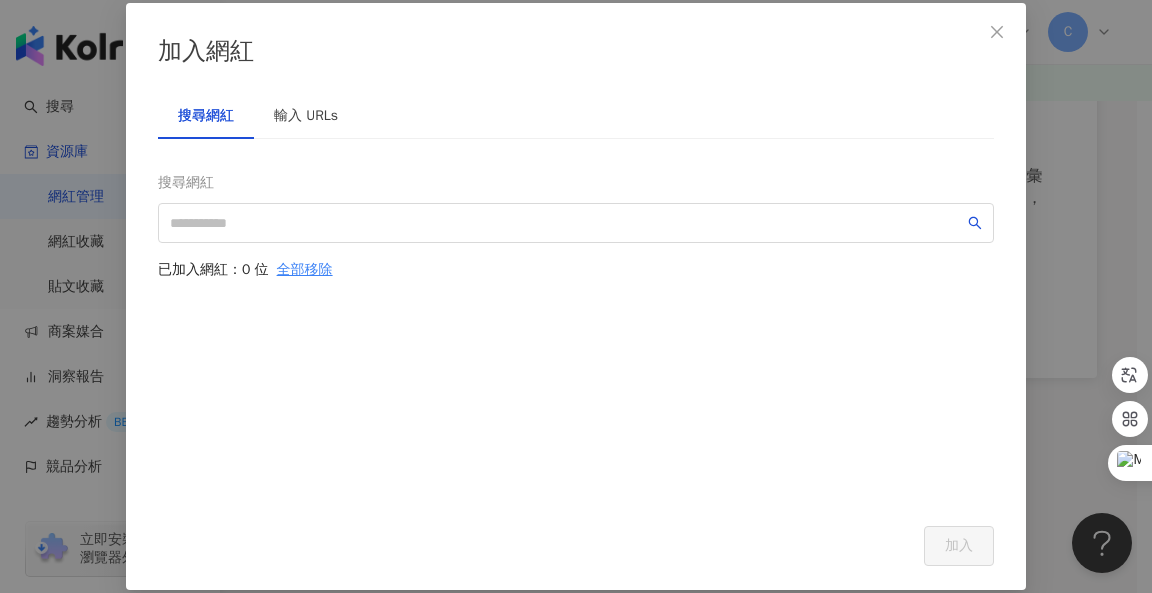 click on "加入網紅 搜尋網紅 輸入 URLs 搜尋網紅 已加入網紅：0 位 全部移除 加入" at bounding box center (576, 296) 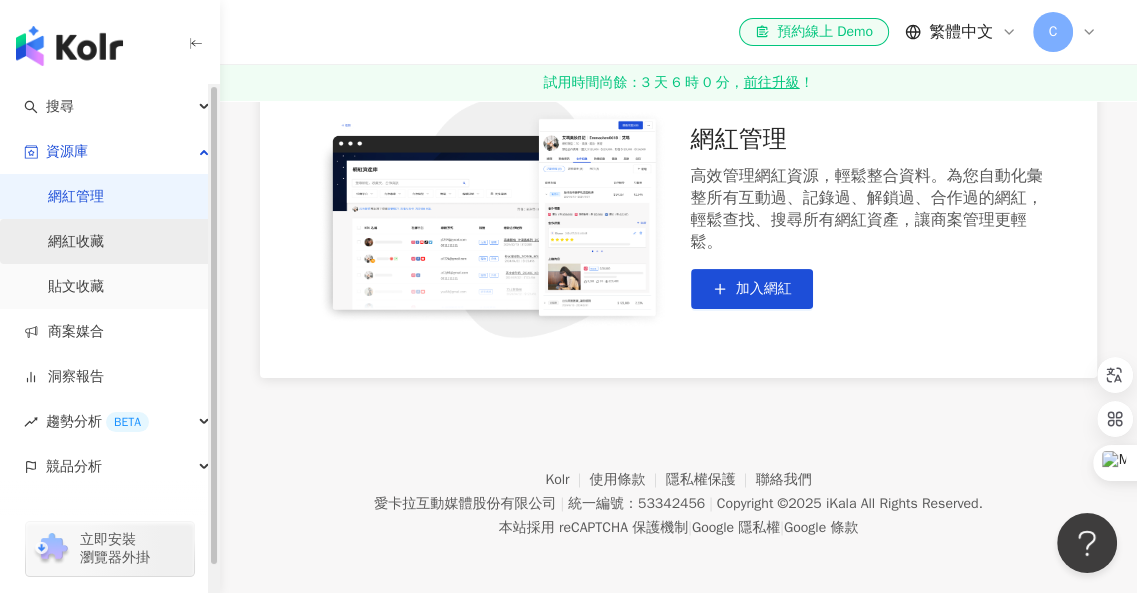 click on "網紅收藏" at bounding box center [76, 242] 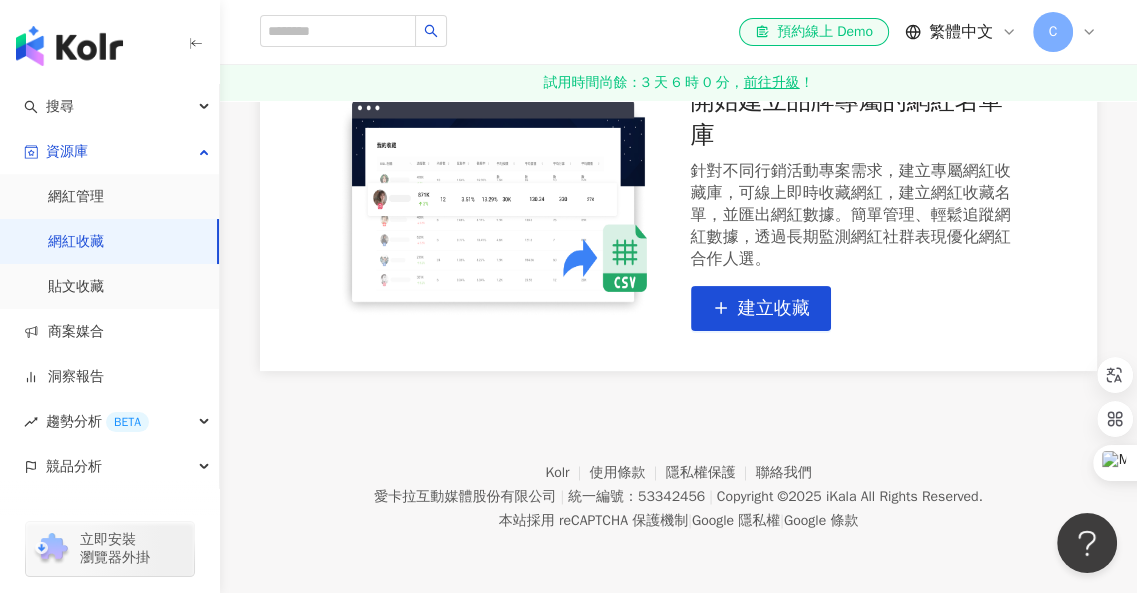 scroll, scrollTop: 0, scrollLeft: 0, axis: both 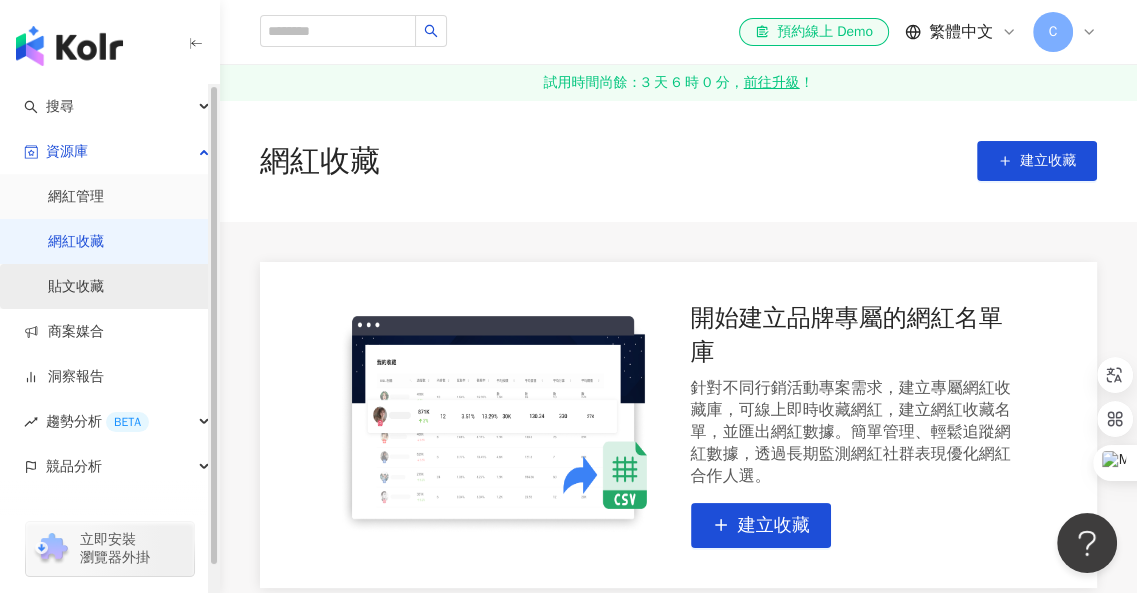 click on "貼文收藏" at bounding box center [76, 287] 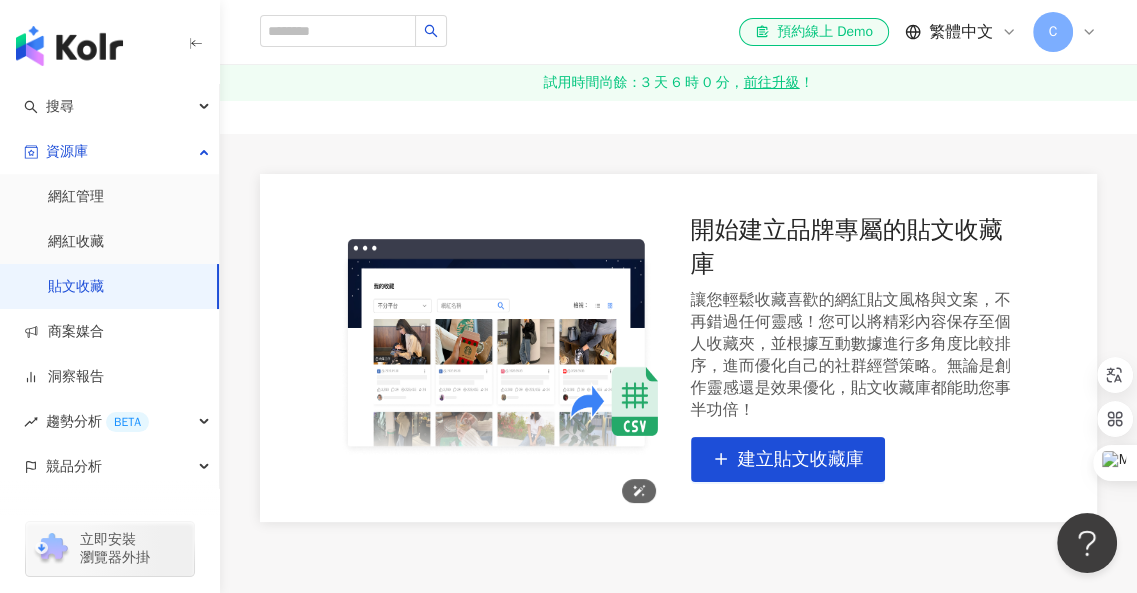 scroll, scrollTop: 100, scrollLeft: 0, axis: vertical 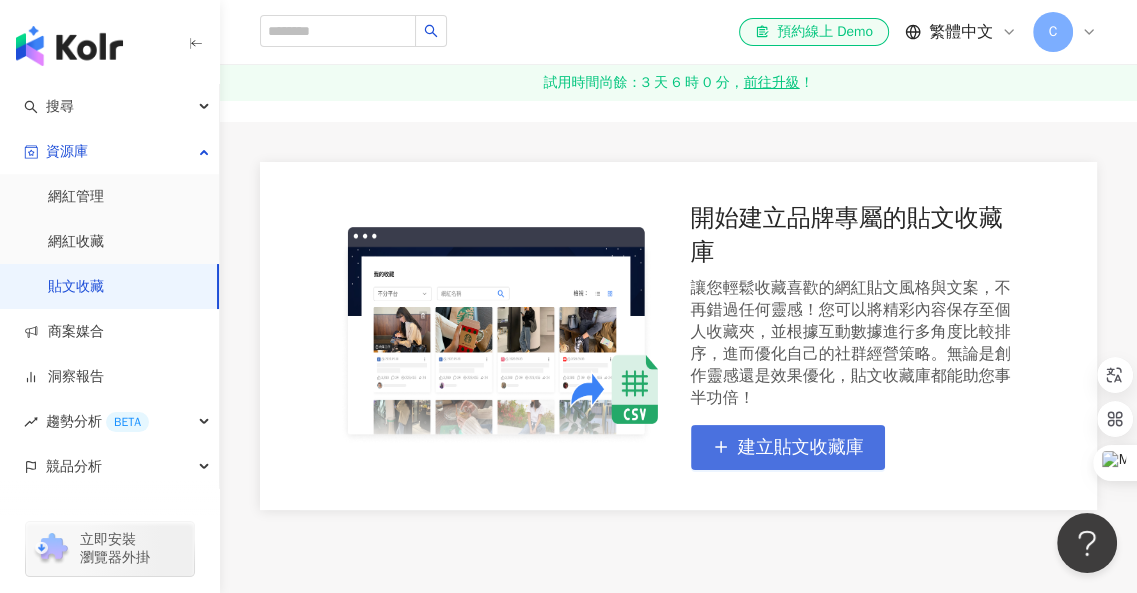 click on "建立貼文收藏庫" at bounding box center (801, 448) 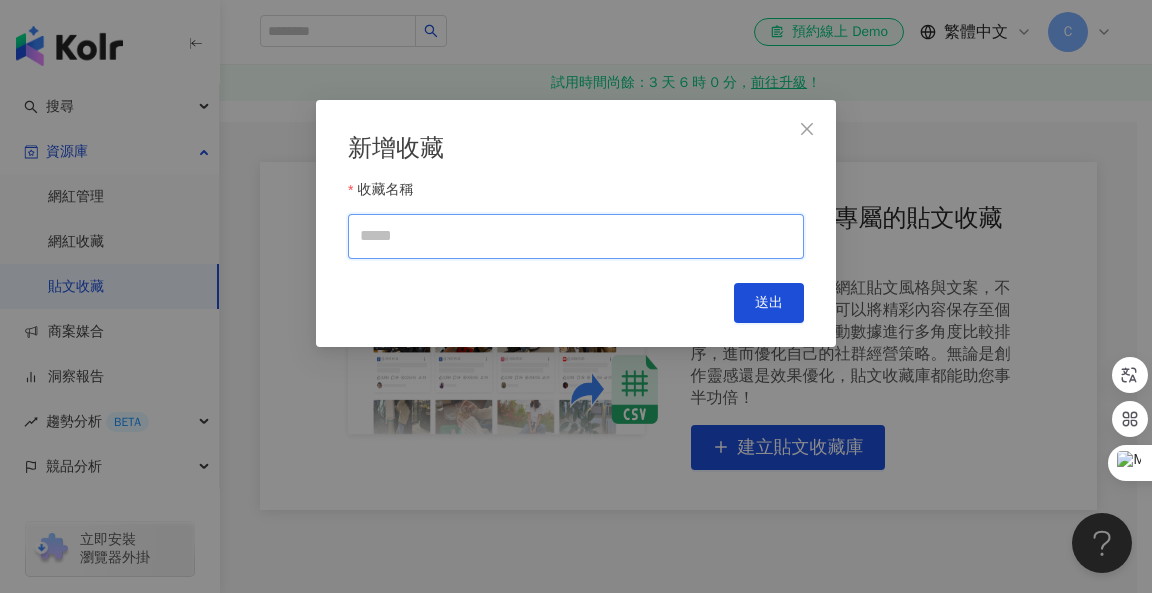 click on "收藏名稱" at bounding box center [576, 236] 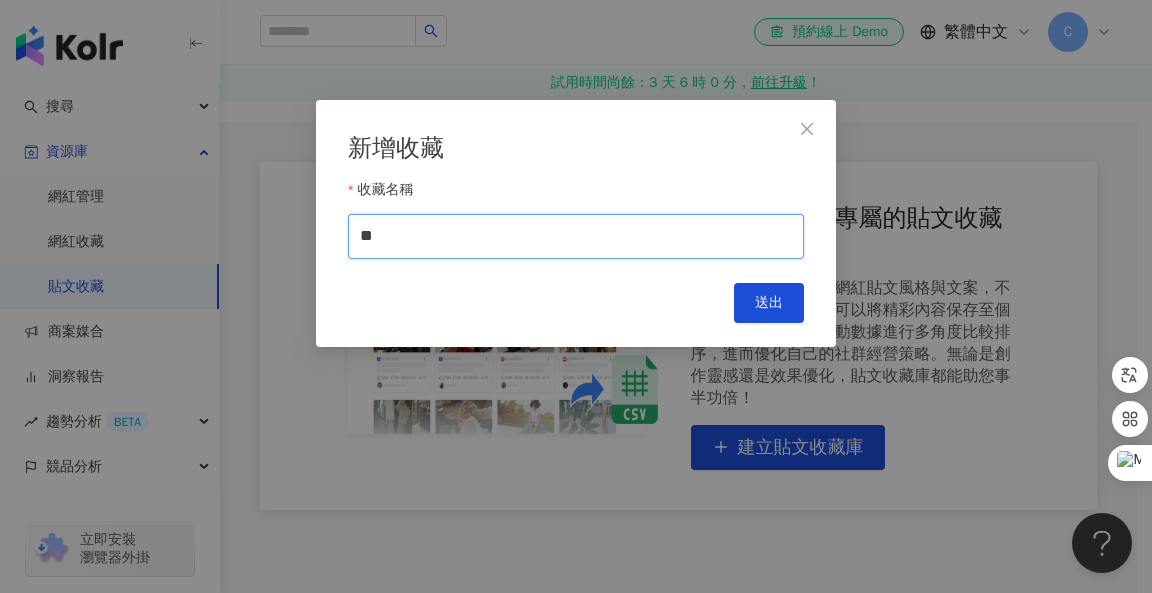 type on "*" 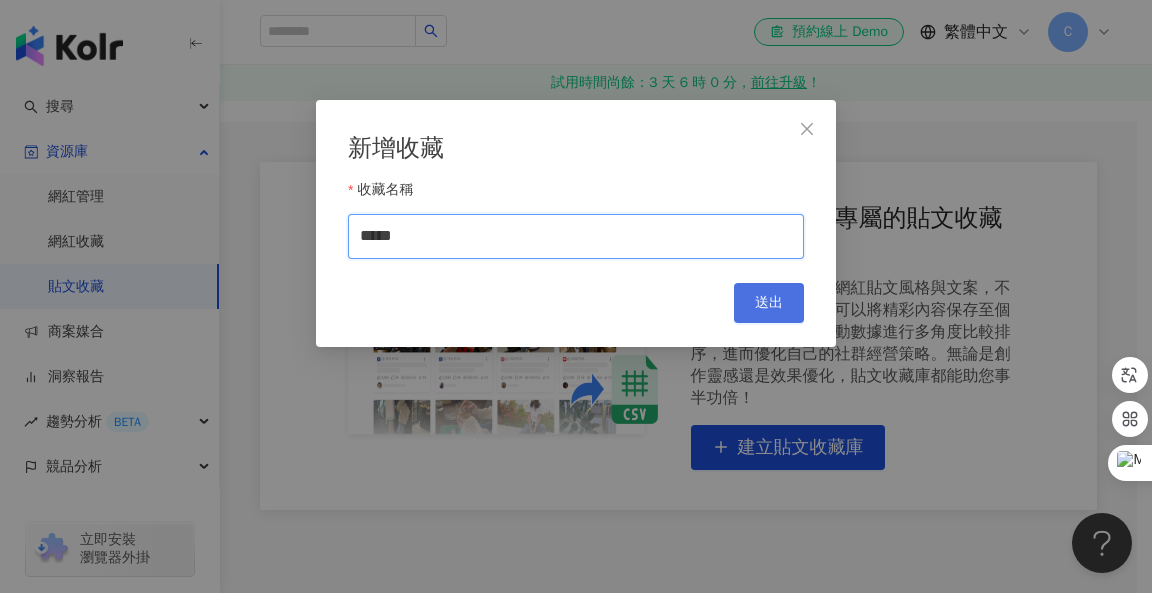 type on "*****" 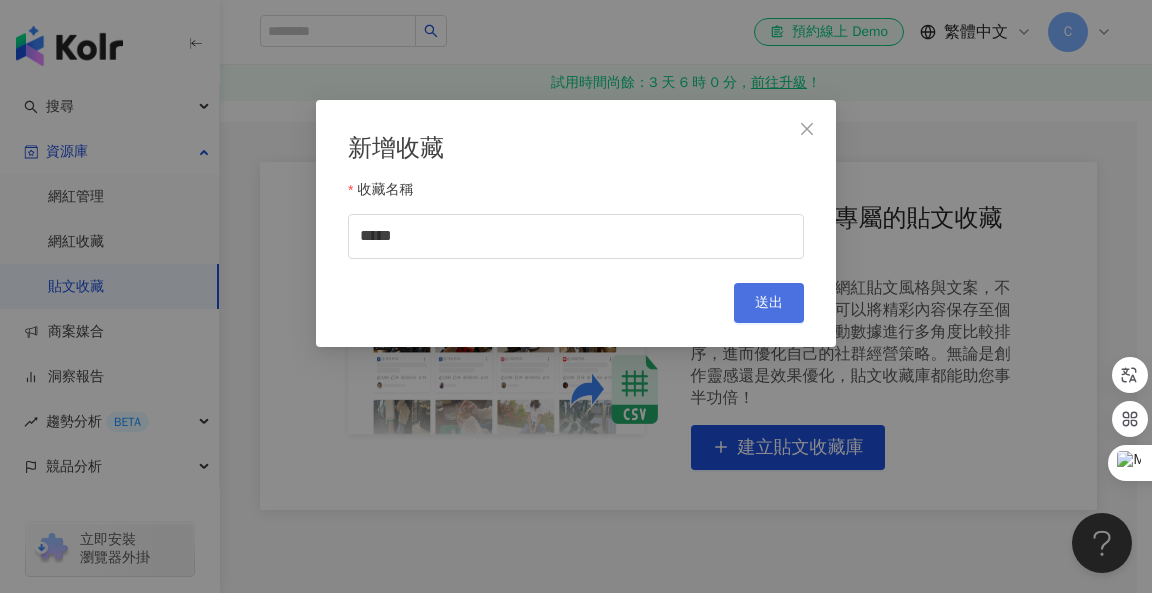 click on "送出" at bounding box center (769, 303) 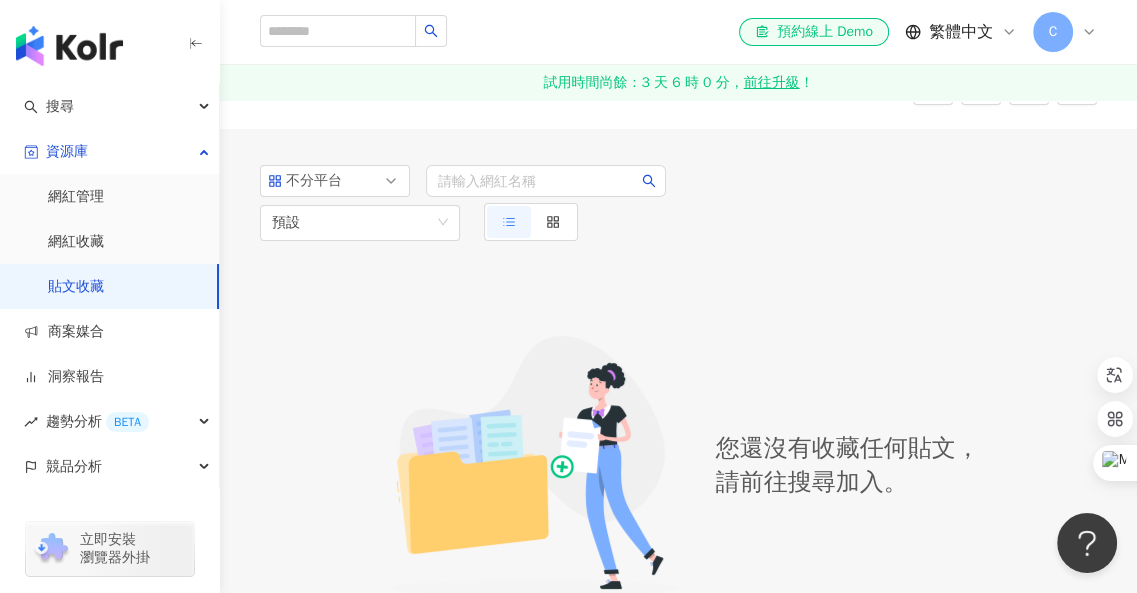 scroll, scrollTop: 0, scrollLeft: 0, axis: both 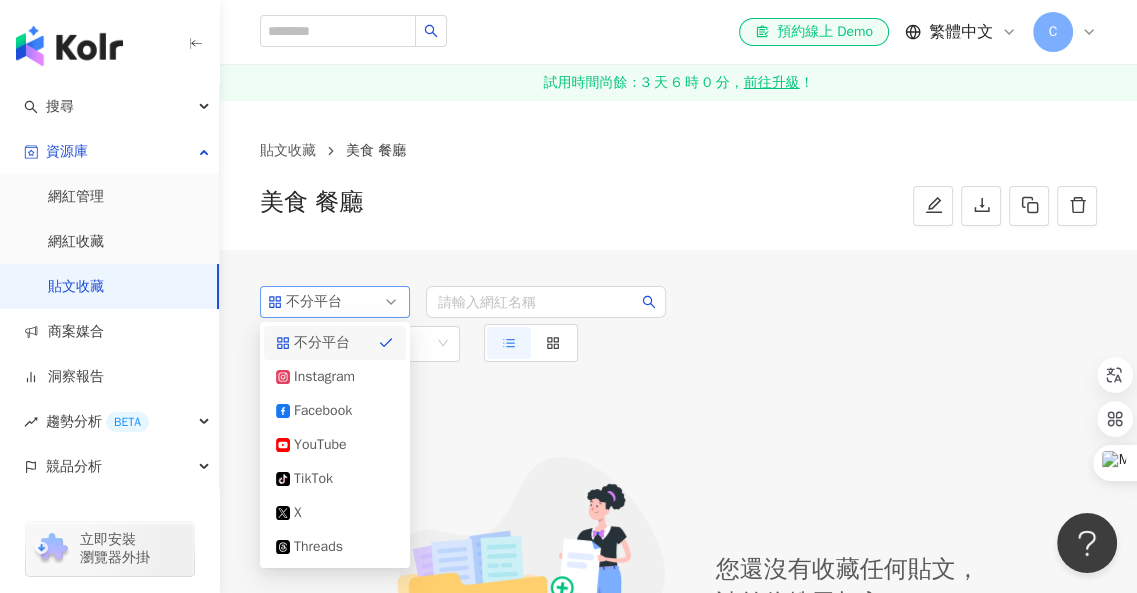click on "不分平台" at bounding box center (335, 302) 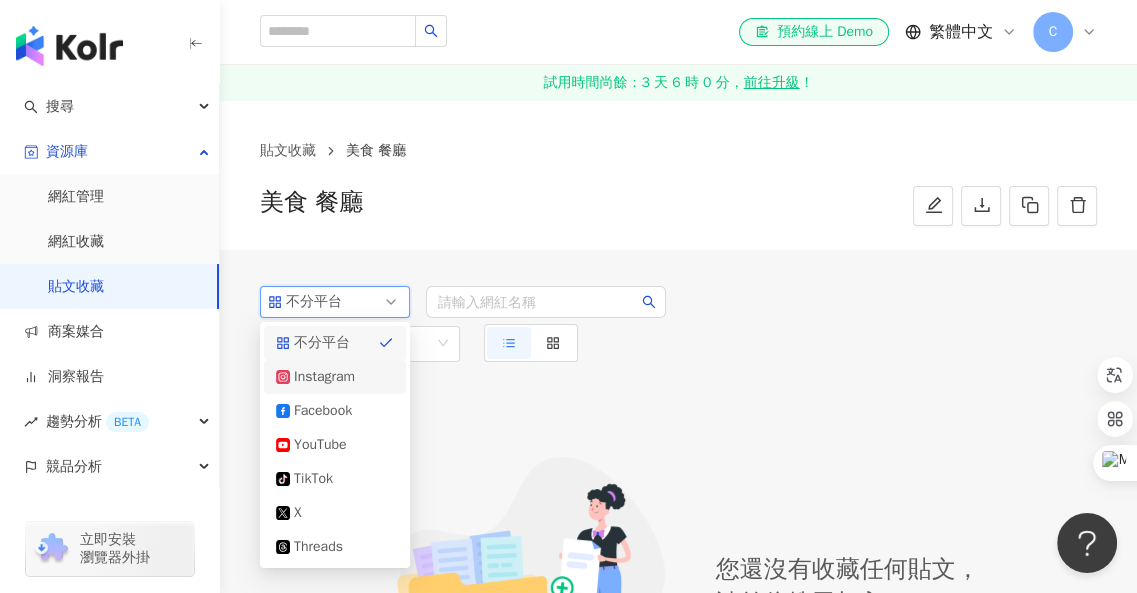 click on "Instagram" at bounding box center [326, 377] 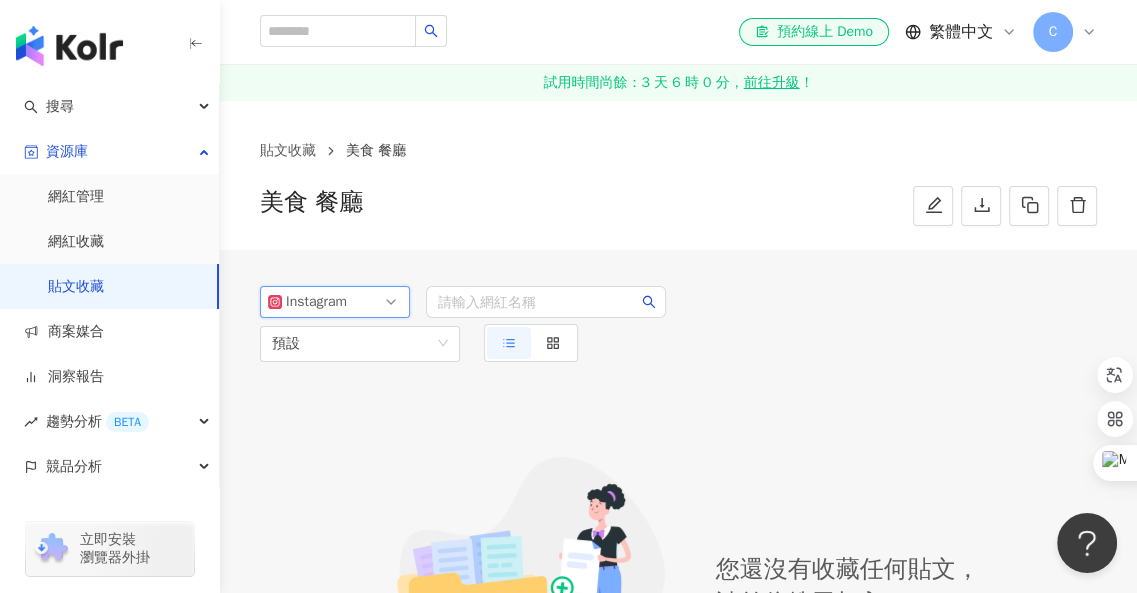 click 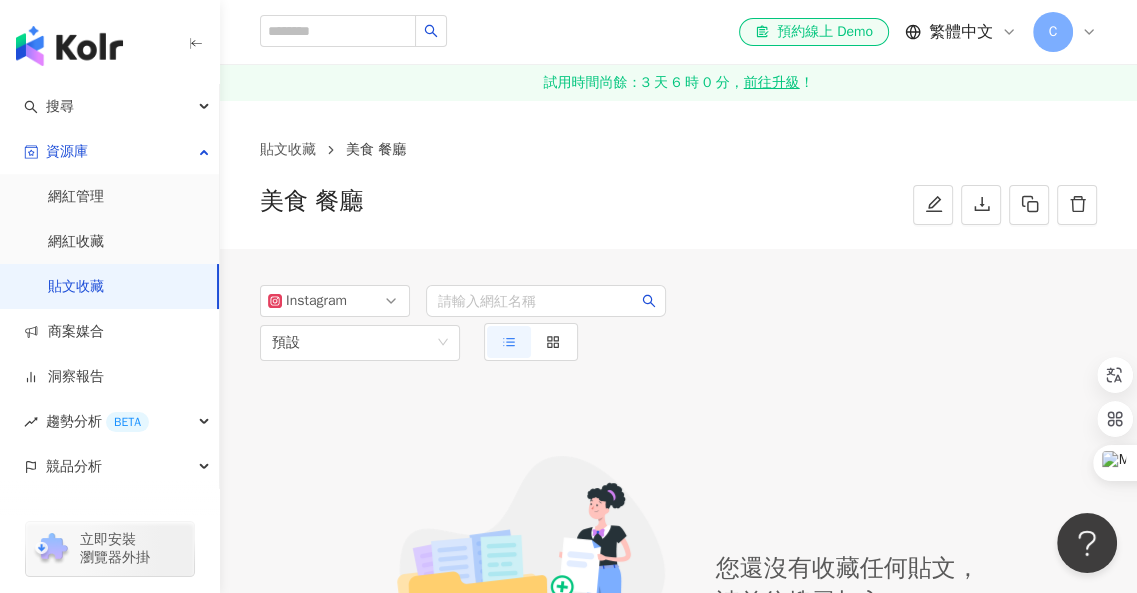 scroll, scrollTop: 0, scrollLeft: 0, axis: both 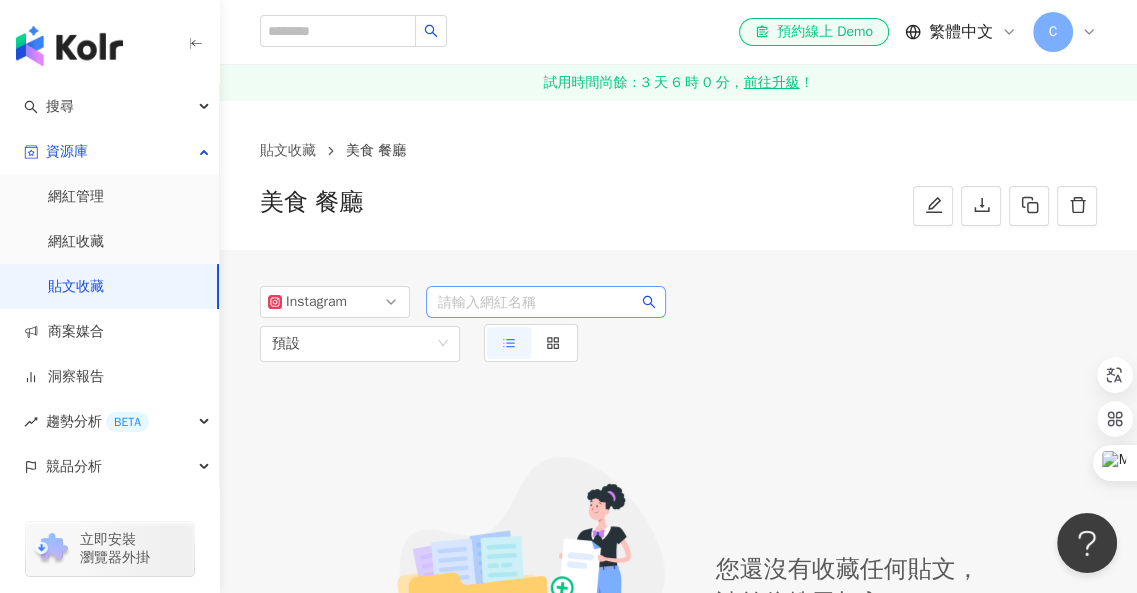click at bounding box center [546, 302] 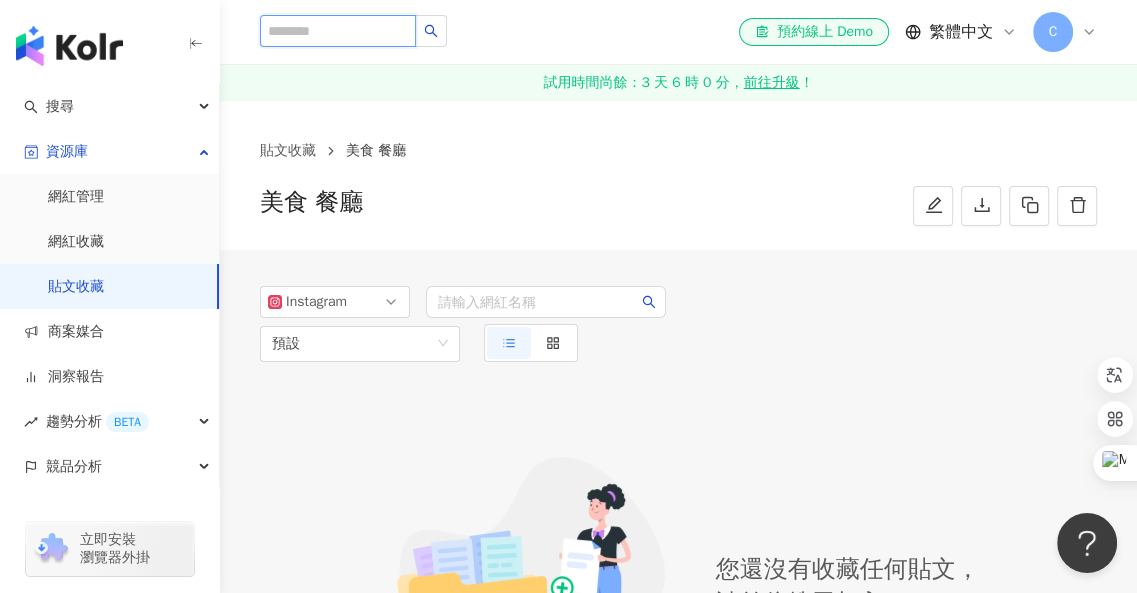 click at bounding box center [338, 31] 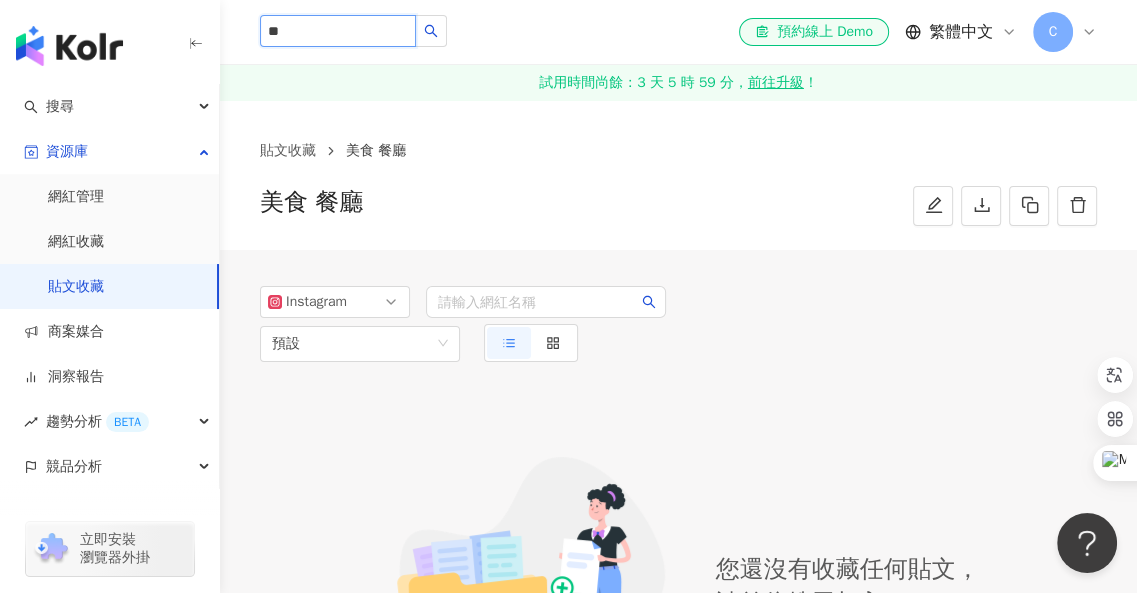 type on "*" 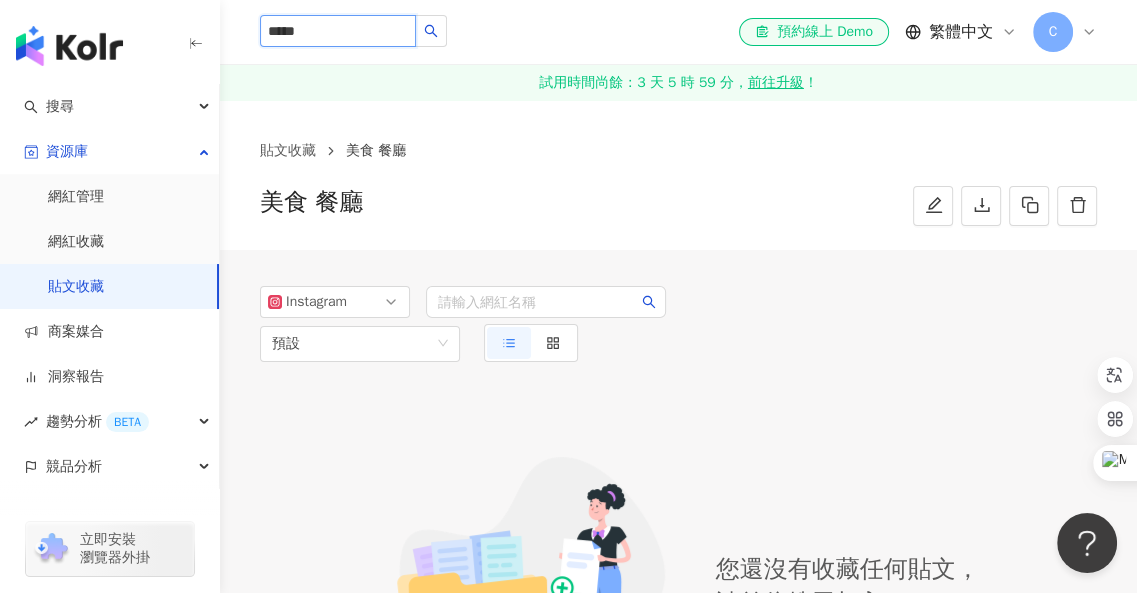 type on "*****" 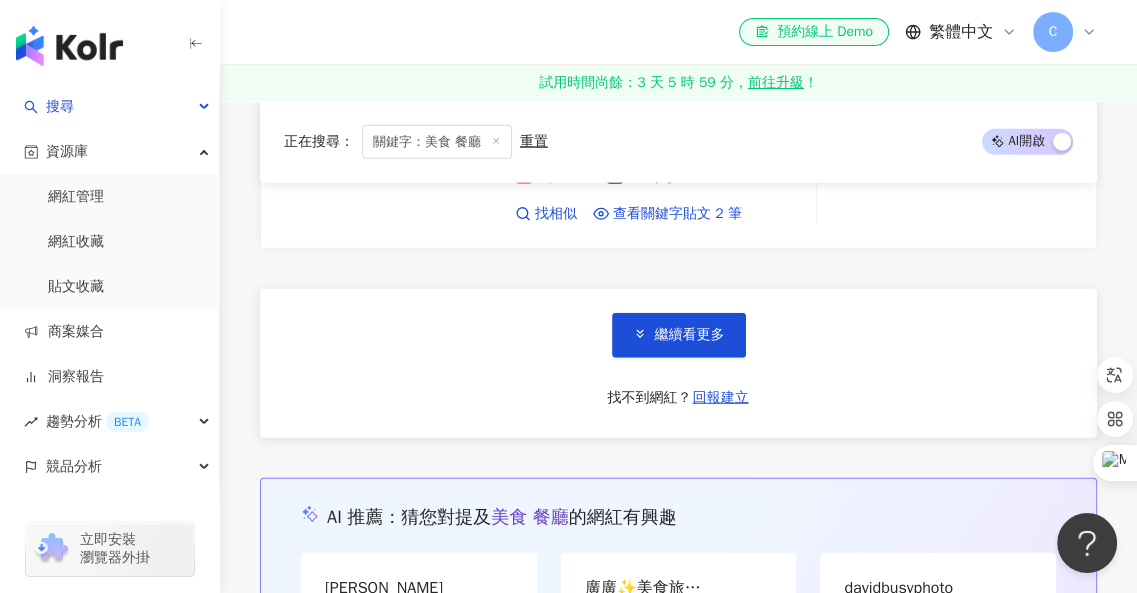 scroll, scrollTop: 4000, scrollLeft: 0, axis: vertical 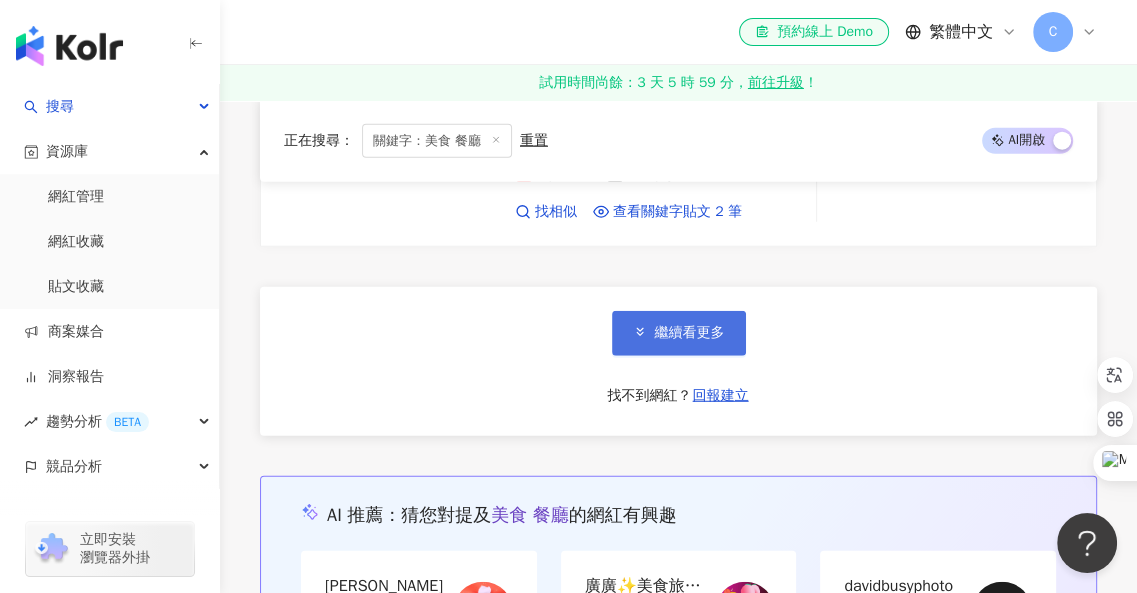 click on "繼續看更多" at bounding box center (679, 333) 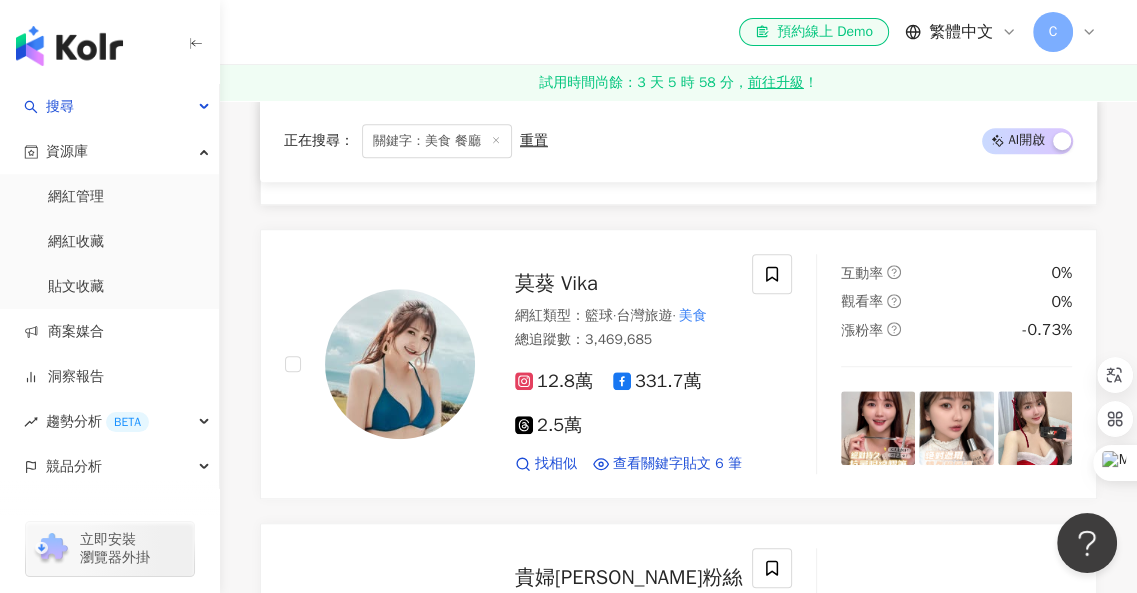scroll, scrollTop: 6800, scrollLeft: 0, axis: vertical 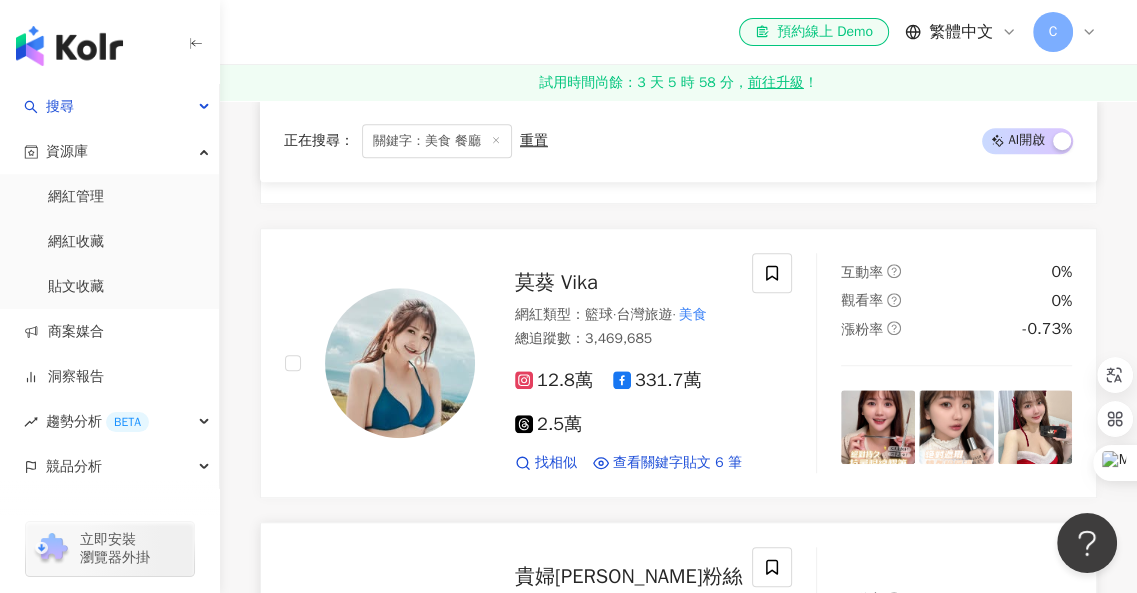 click on "貴婦俞婷粉絲團" at bounding box center [628, 590] 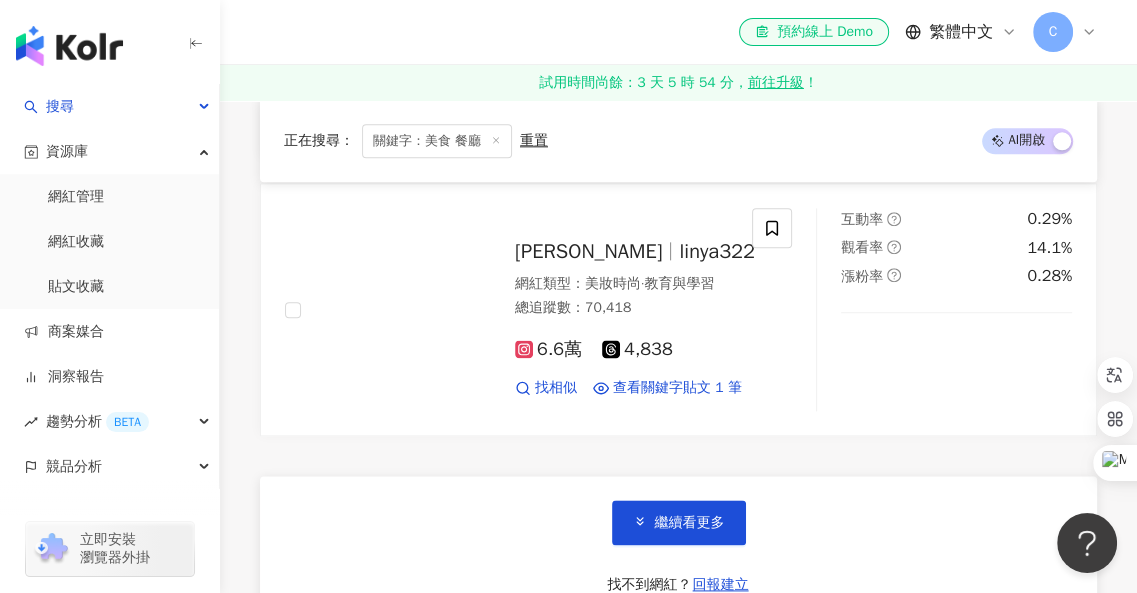 scroll, scrollTop: 7500, scrollLeft: 0, axis: vertical 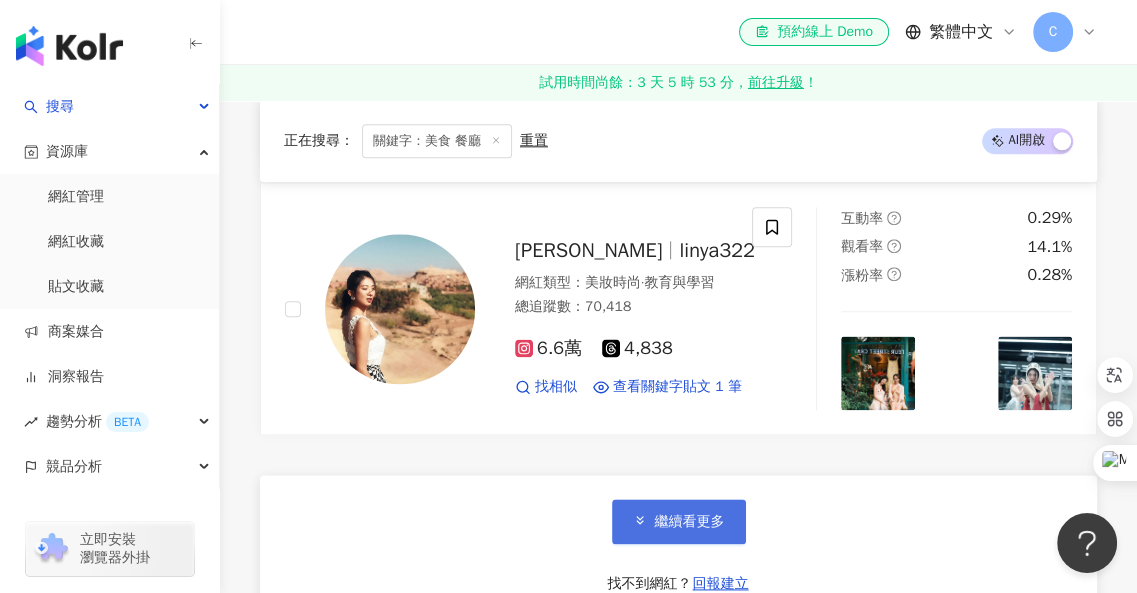click on "繼續看更多" at bounding box center [679, 521] 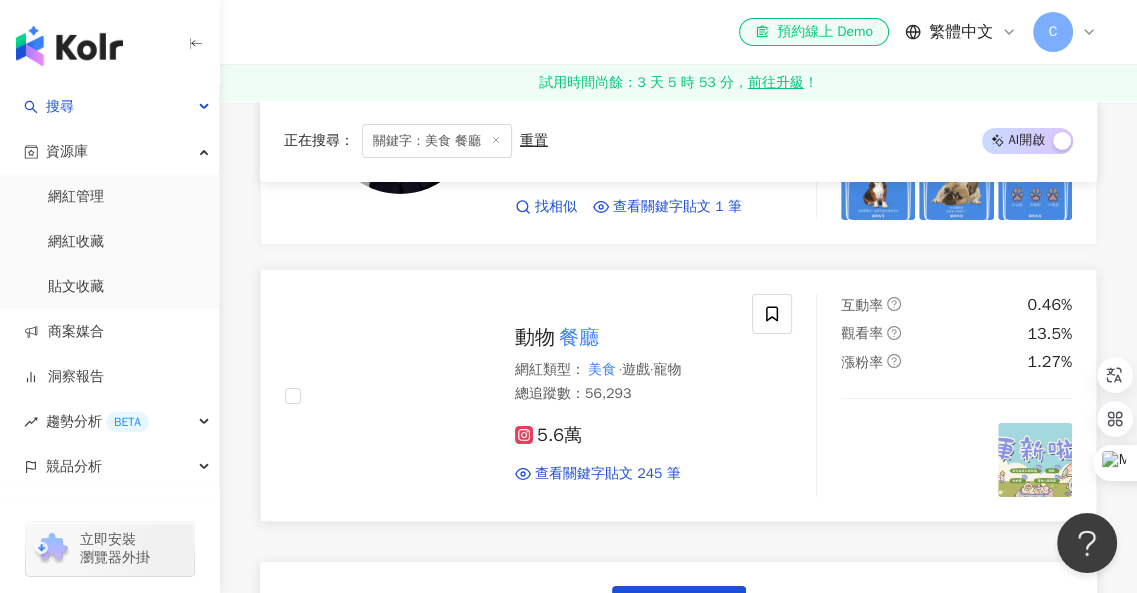 scroll, scrollTop: 11000, scrollLeft: 0, axis: vertical 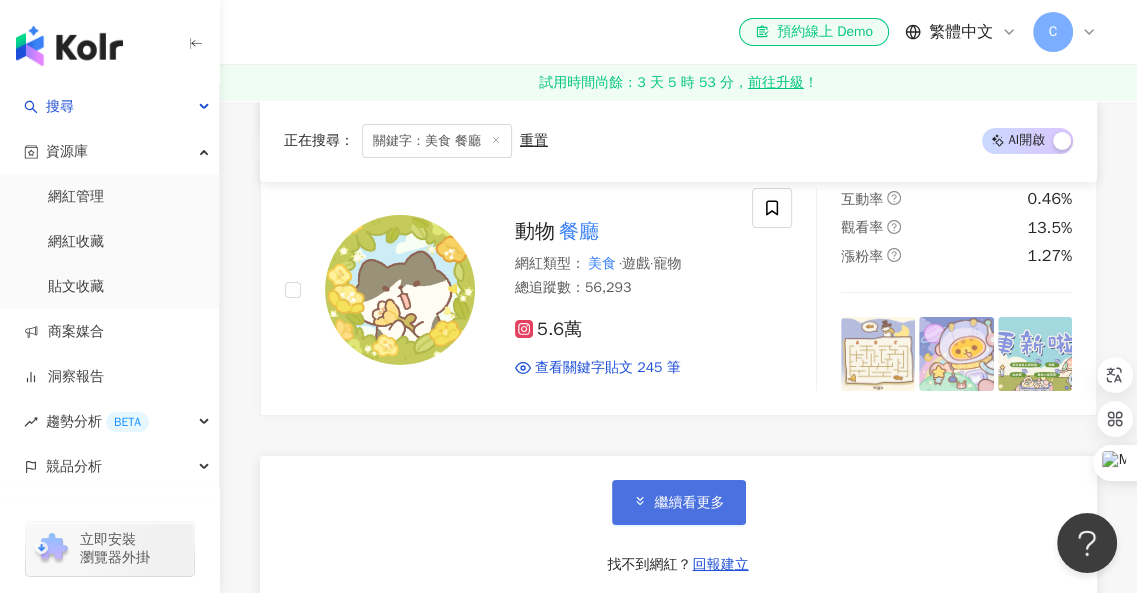 click on "繼續看更多" at bounding box center [679, 502] 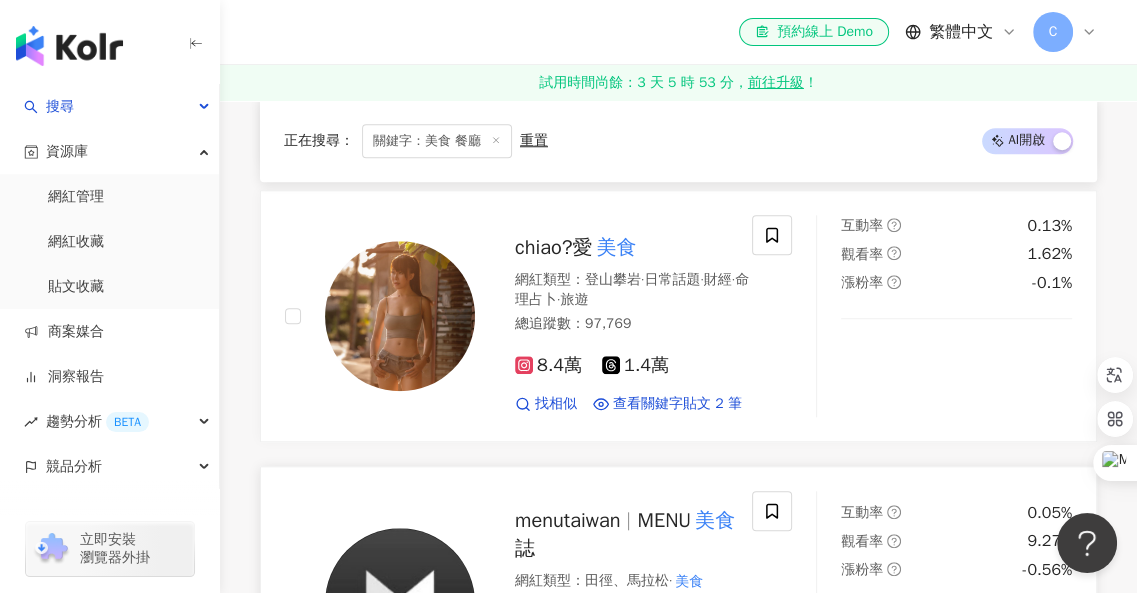 scroll, scrollTop: 12900, scrollLeft: 0, axis: vertical 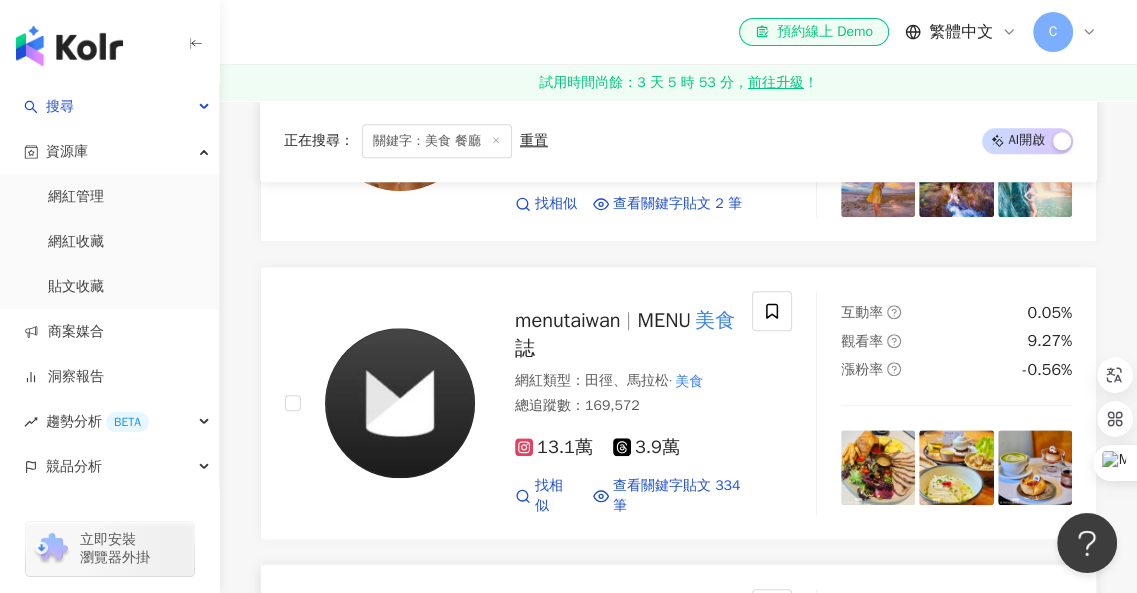 click on "冬冬 生活" at bounding box center [558, 618] 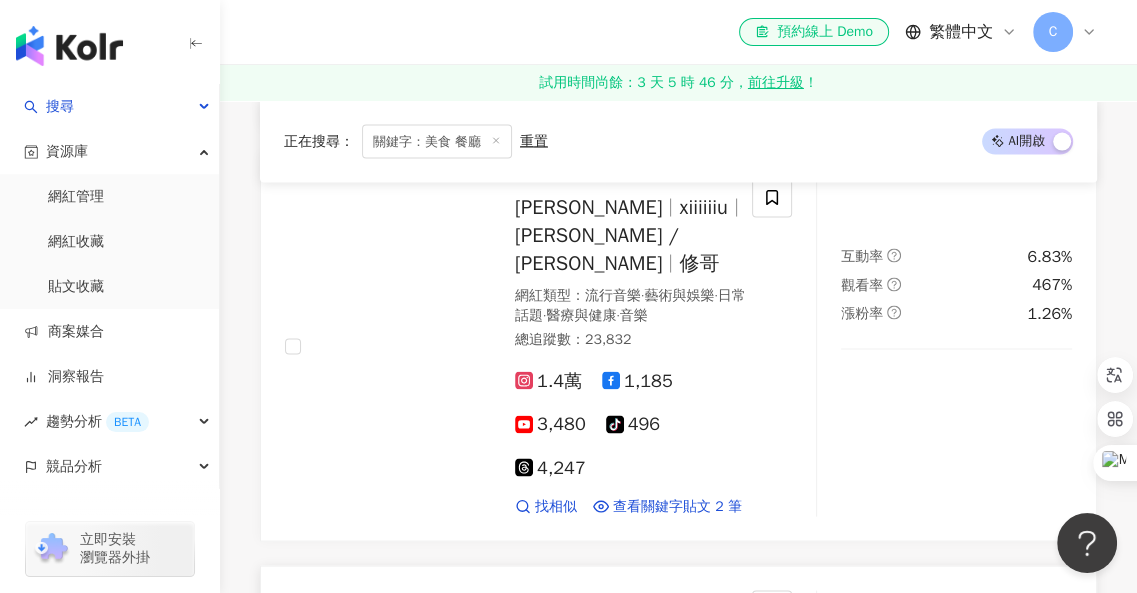 scroll, scrollTop: 14500, scrollLeft: 0, axis: vertical 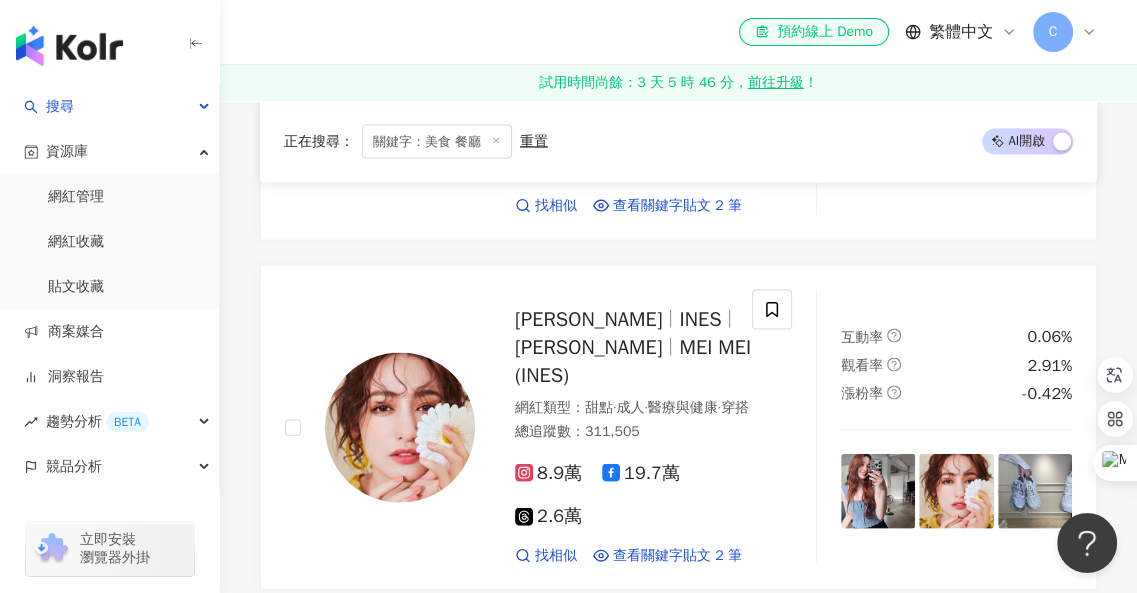 click on "繼續看更多" at bounding box center [690, 677] 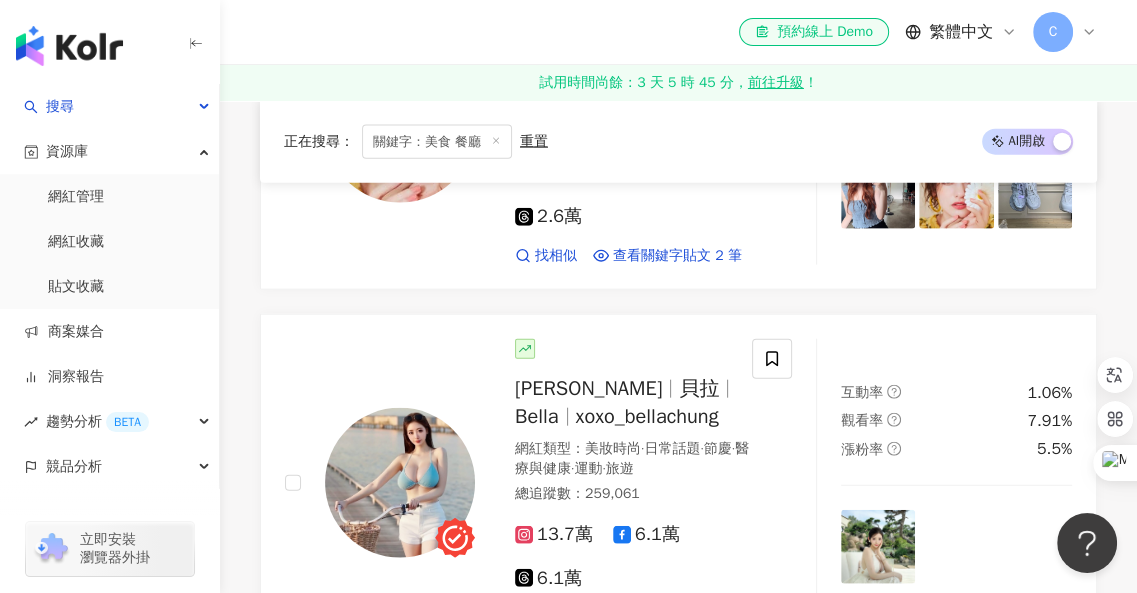 scroll, scrollTop: 14400, scrollLeft: 0, axis: vertical 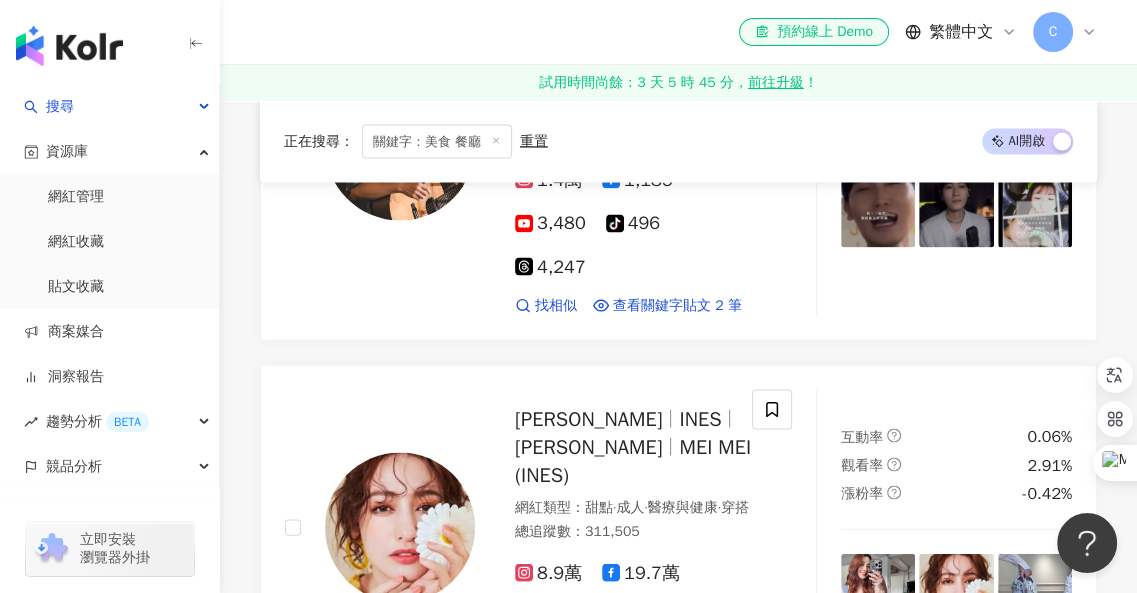 click on "[PERSON_NAME]" at bounding box center (588, 788) 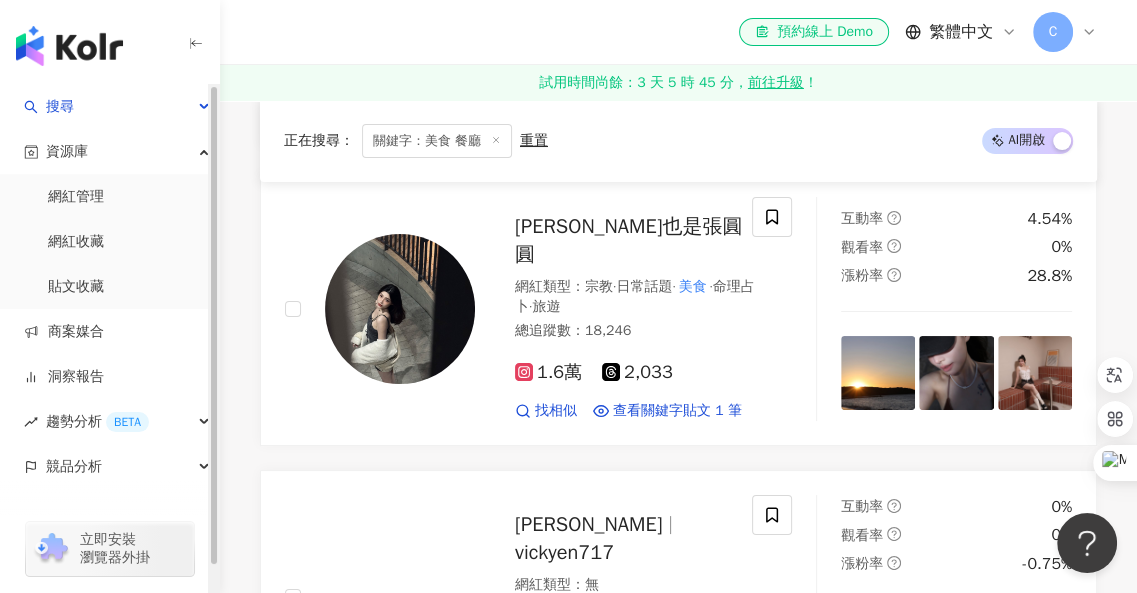 scroll, scrollTop: 16600, scrollLeft: 0, axis: vertical 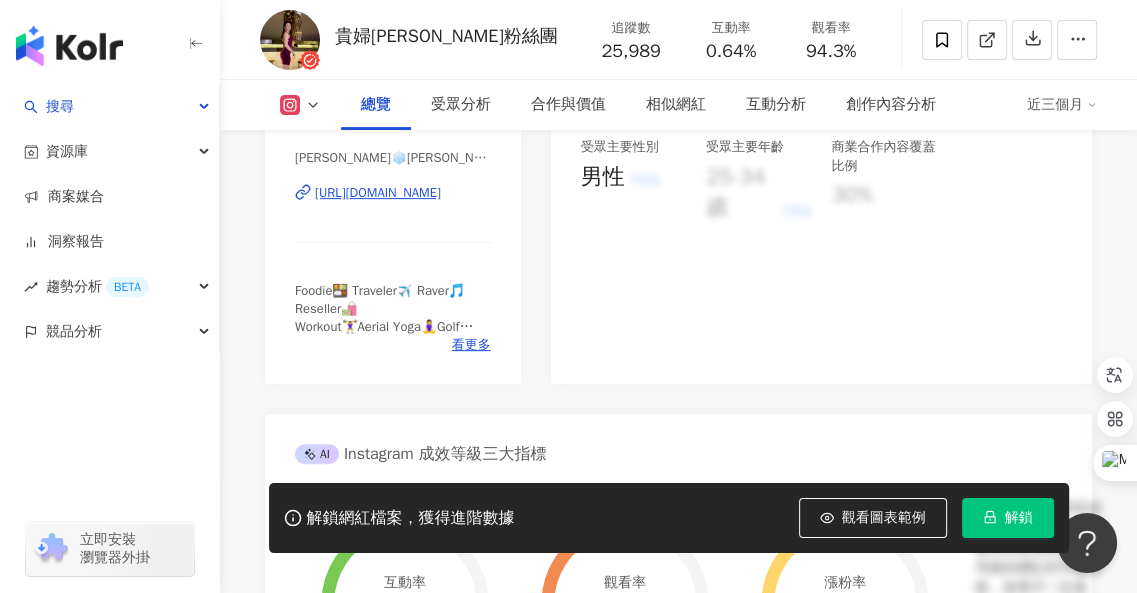 click on "https://www.instagram.com/milulube114/" at bounding box center (378, 193) 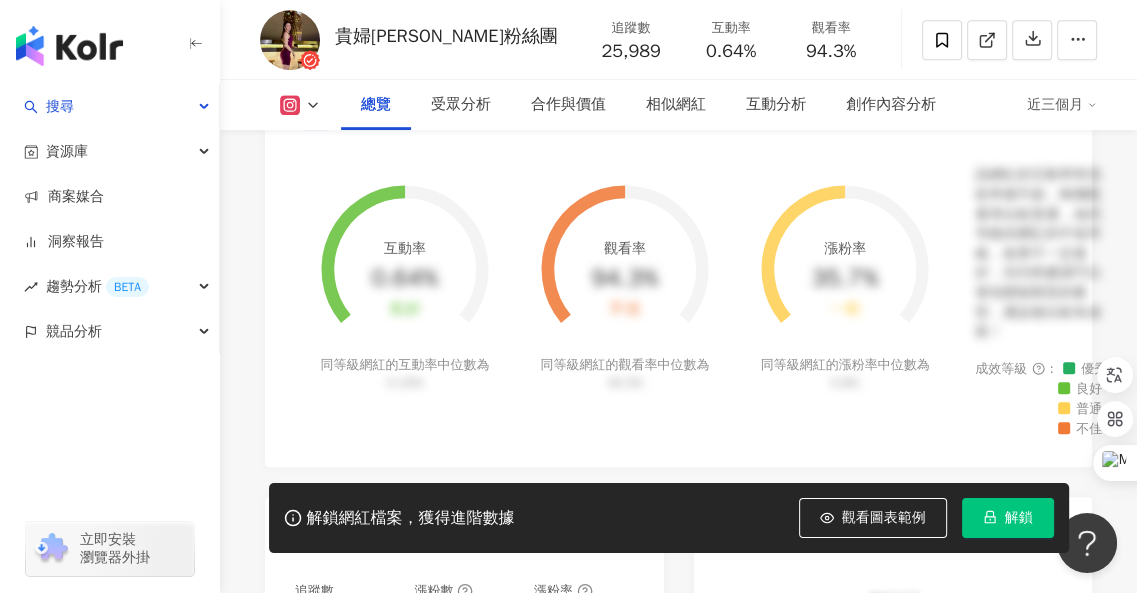 scroll, scrollTop: 700, scrollLeft: 0, axis: vertical 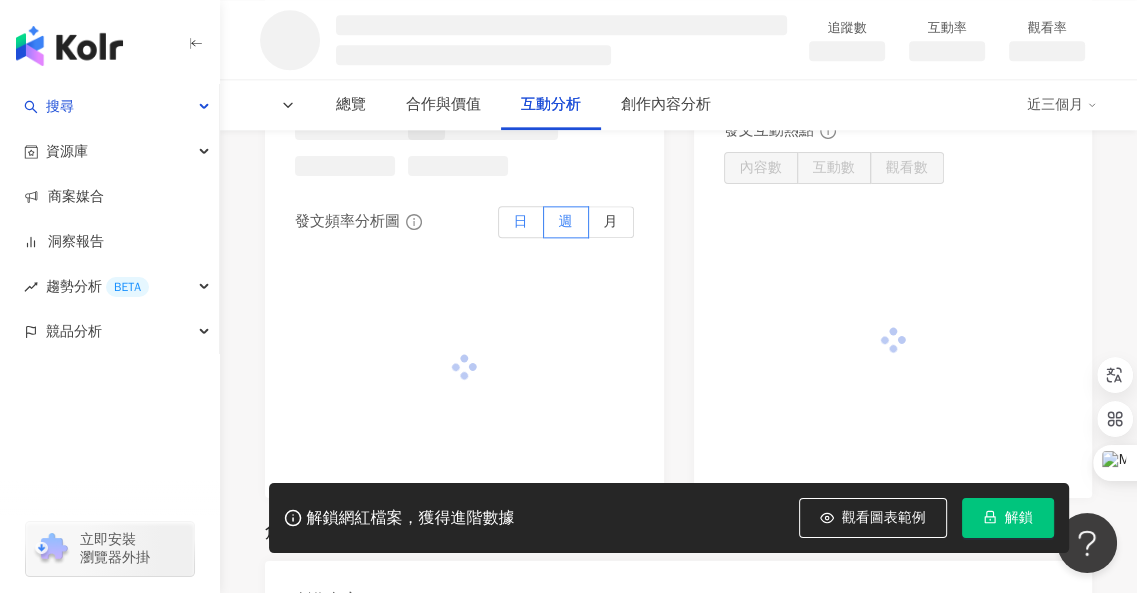 click on "日" at bounding box center [521, 222] 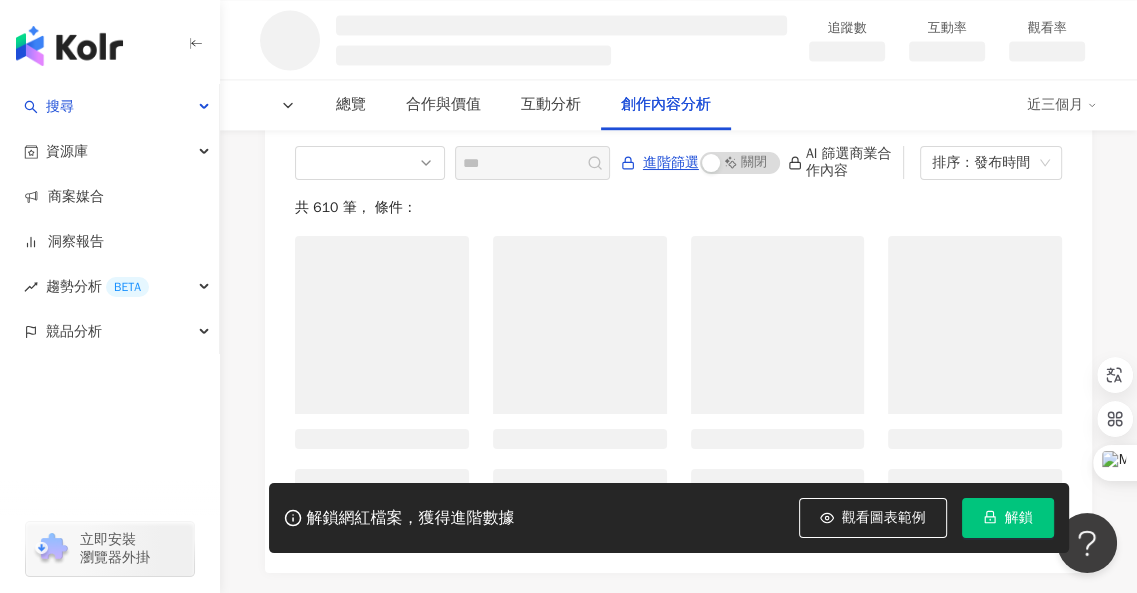 scroll, scrollTop: 2501, scrollLeft: 0, axis: vertical 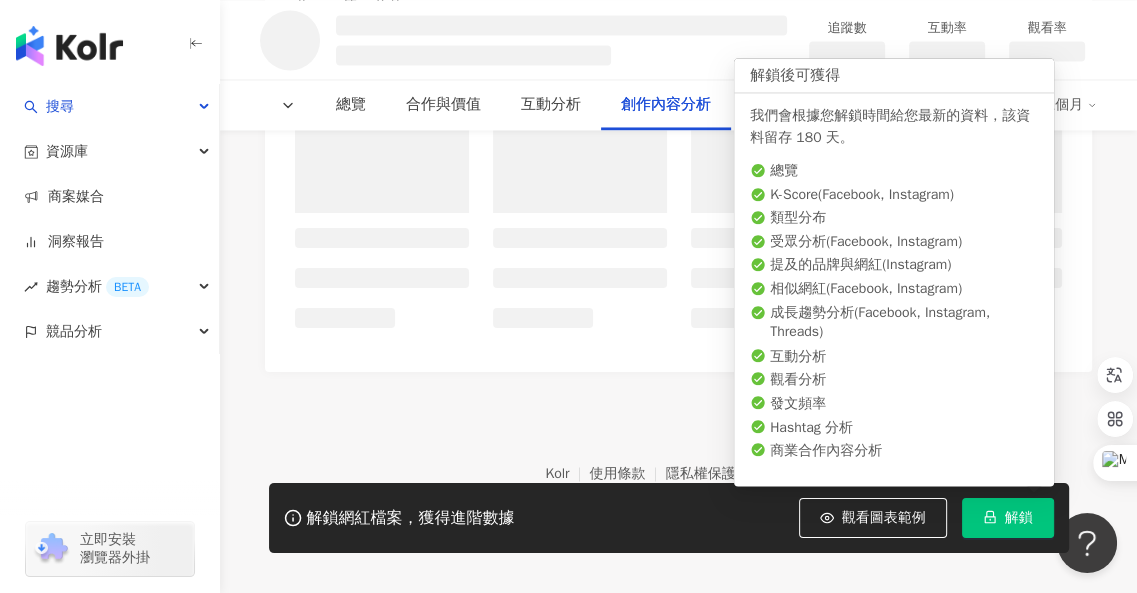 click on "解鎖" at bounding box center (1019, 518) 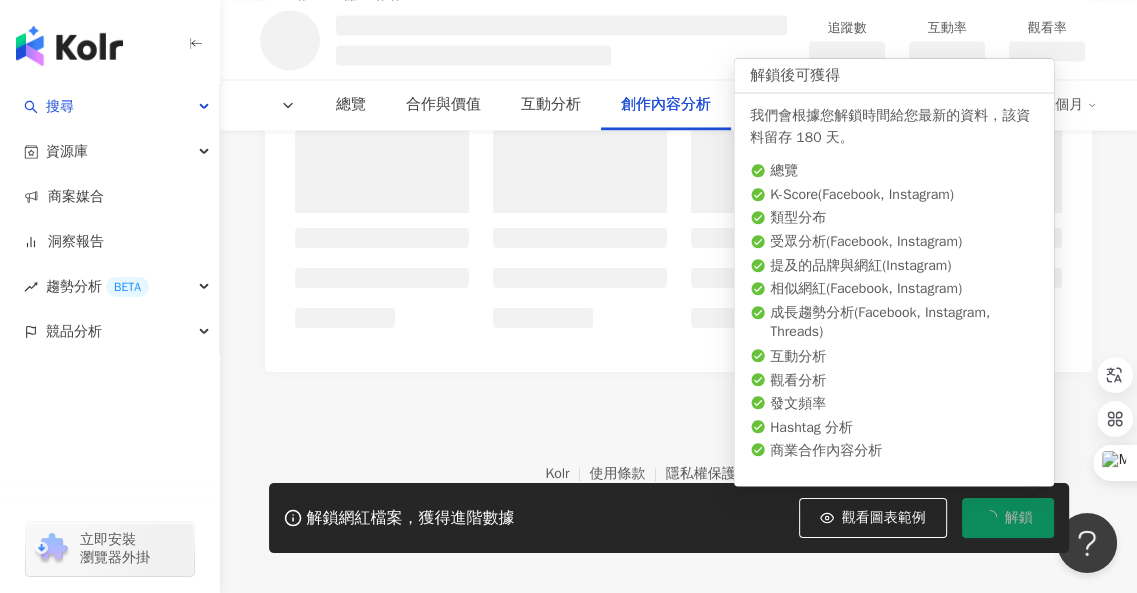 click on "解鎖" at bounding box center [1008, 518] 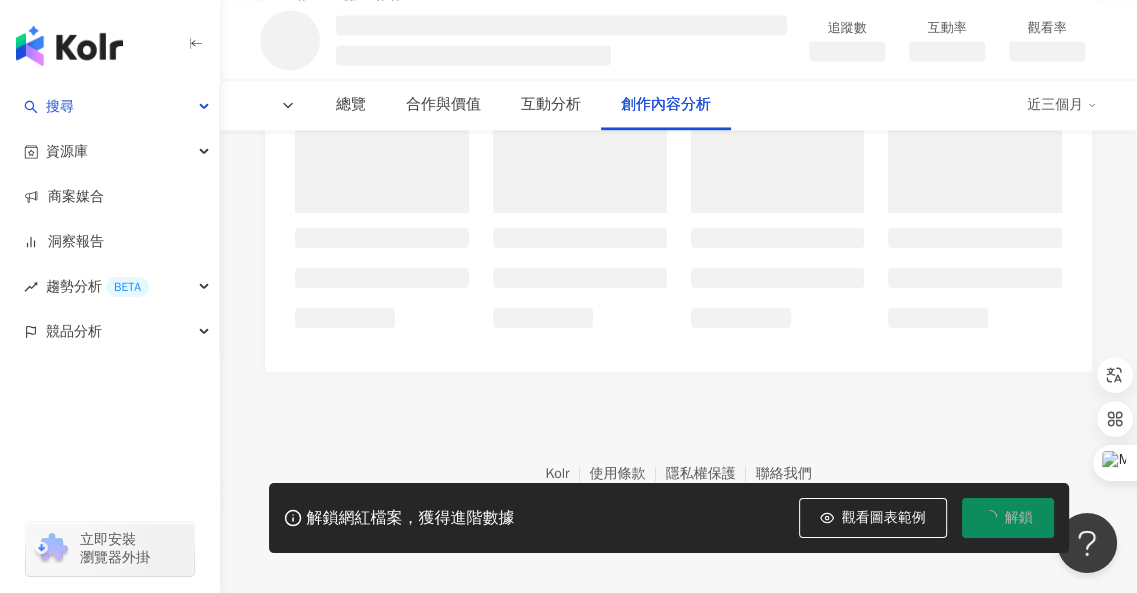 click on "Kolr 使用條款 隱私權保護 聯絡我們 愛卡拉互動媒體股份有限公司  |  統一編號：53342456  |  Copyright ©  2025   iKala   All Rights Reserved. 本站採用 reCAPTCHA 保護機制  |  Google 隱私權  |  Google 條款" at bounding box center [678, 483] 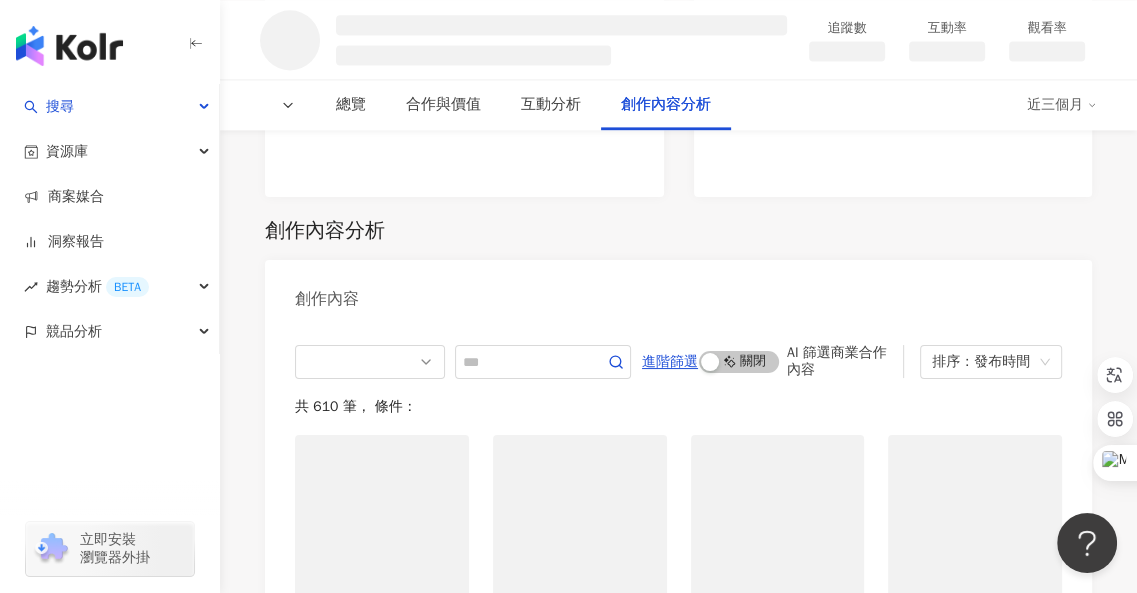 scroll, scrollTop: 2566, scrollLeft: 0, axis: vertical 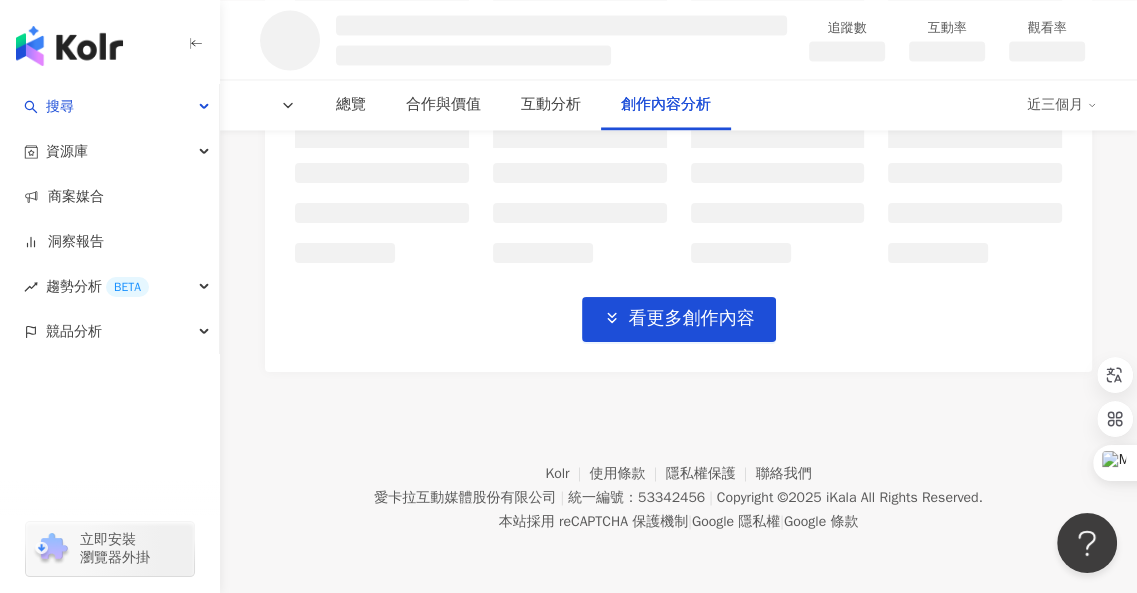 click on "立即安裝
瀏覽器外掛" at bounding box center [115, 549] 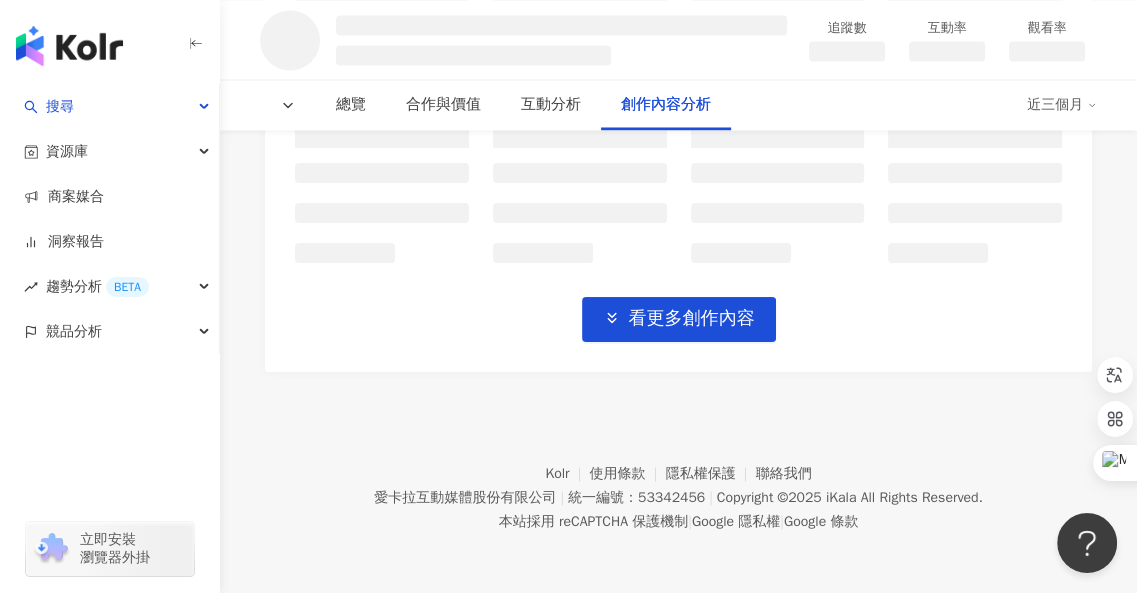 click at bounding box center [69, 46] 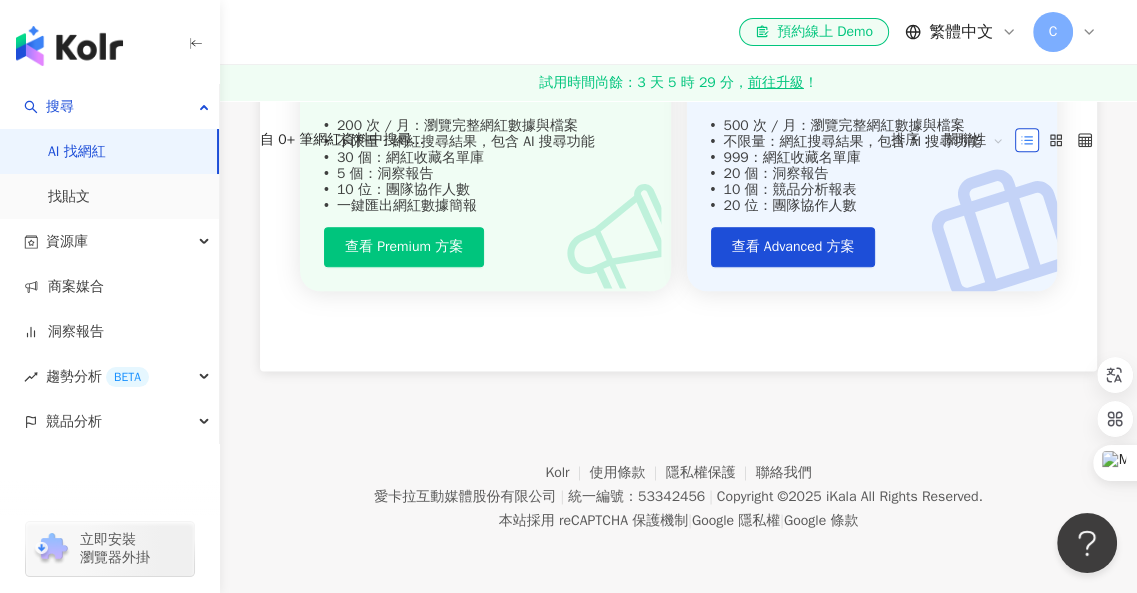 scroll, scrollTop: 0, scrollLeft: 0, axis: both 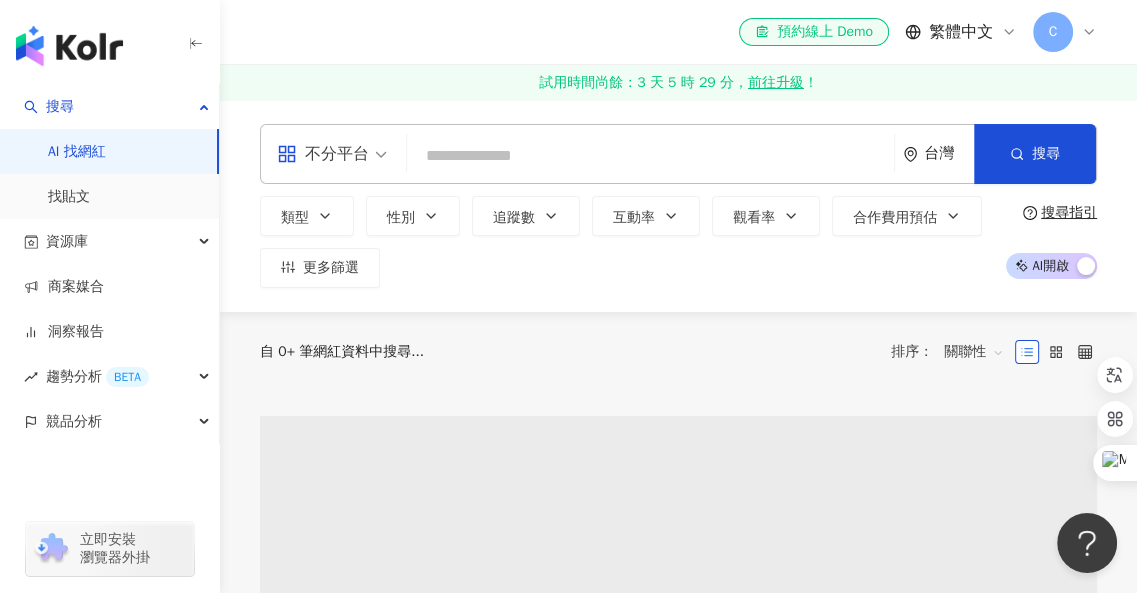 click at bounding box center [69, 46] 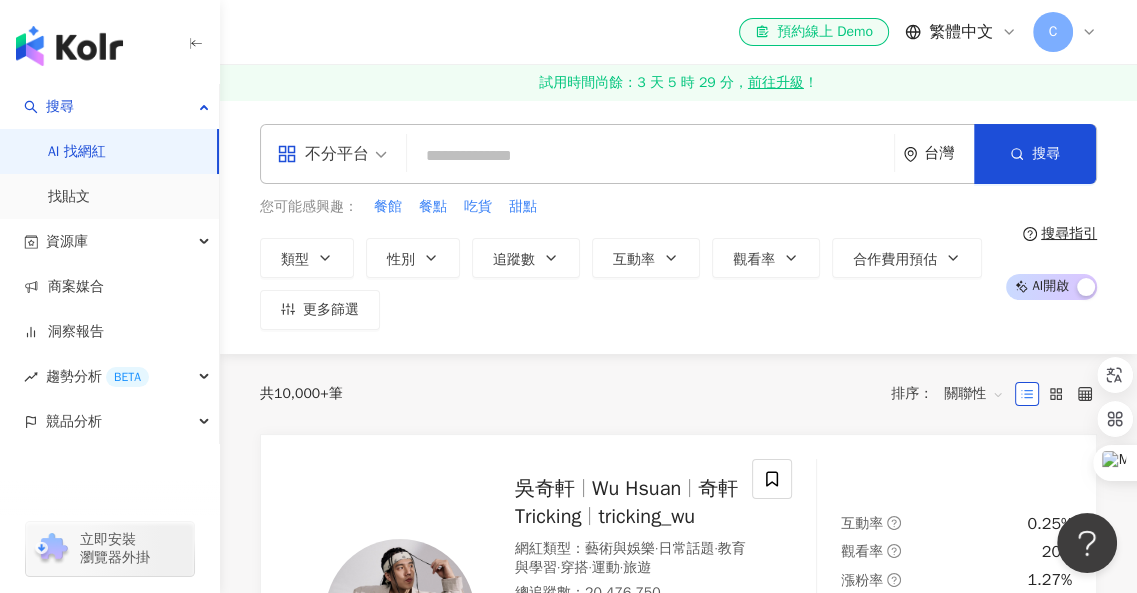 click on "試用時間尚餘：3 天 5 時 29 分， 前往升級 ！" at bounding box center (678, 83) 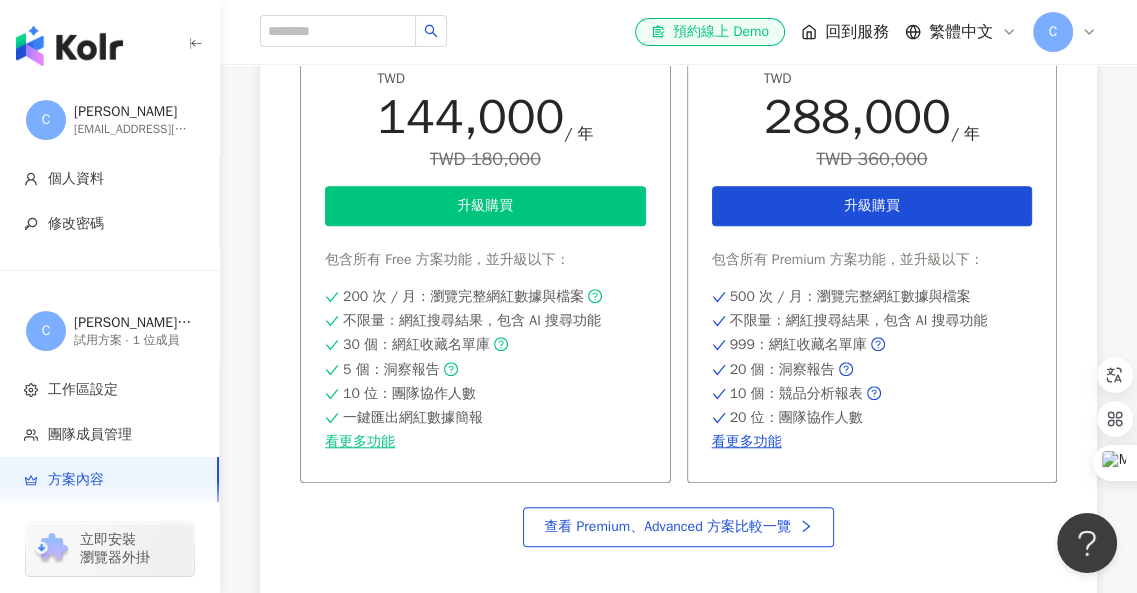 scroll, scrollTop: 1236, scrollLeft: 0, axis: vertical 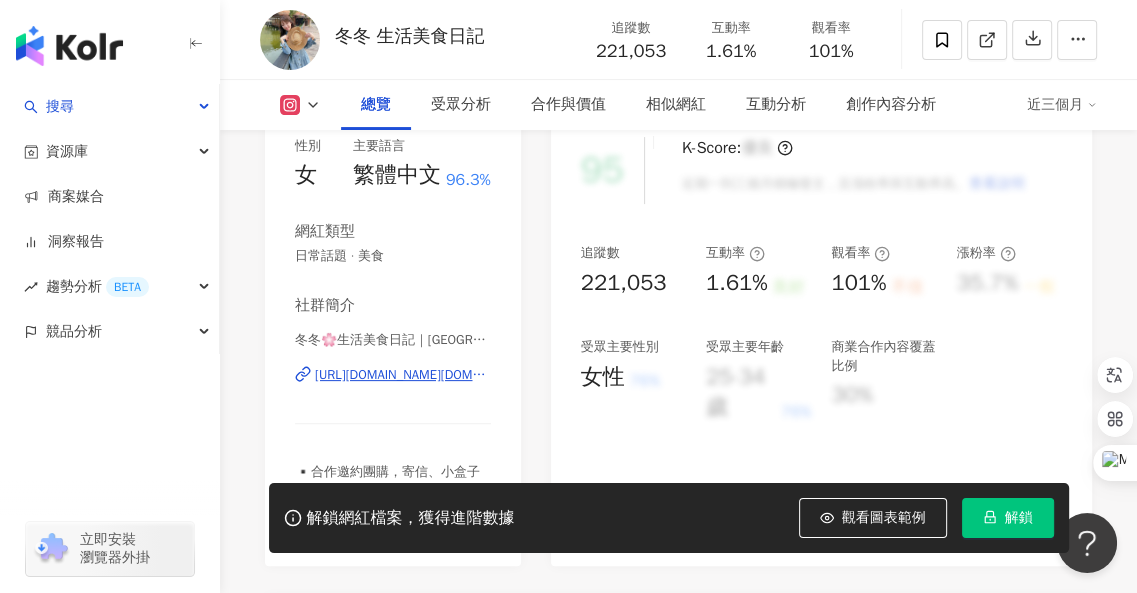 click on "https://www.instagram.com/hua.dh/" at bounding box center [403, 375] 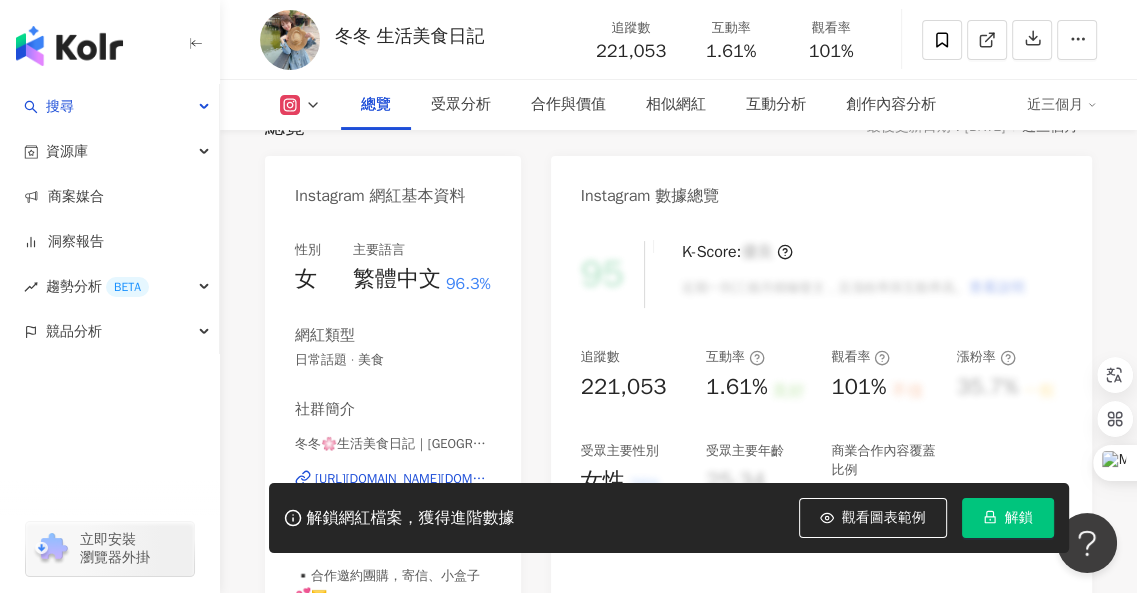 scroll, scrollTop: 200, scrollLeft: 0, axis: vertical 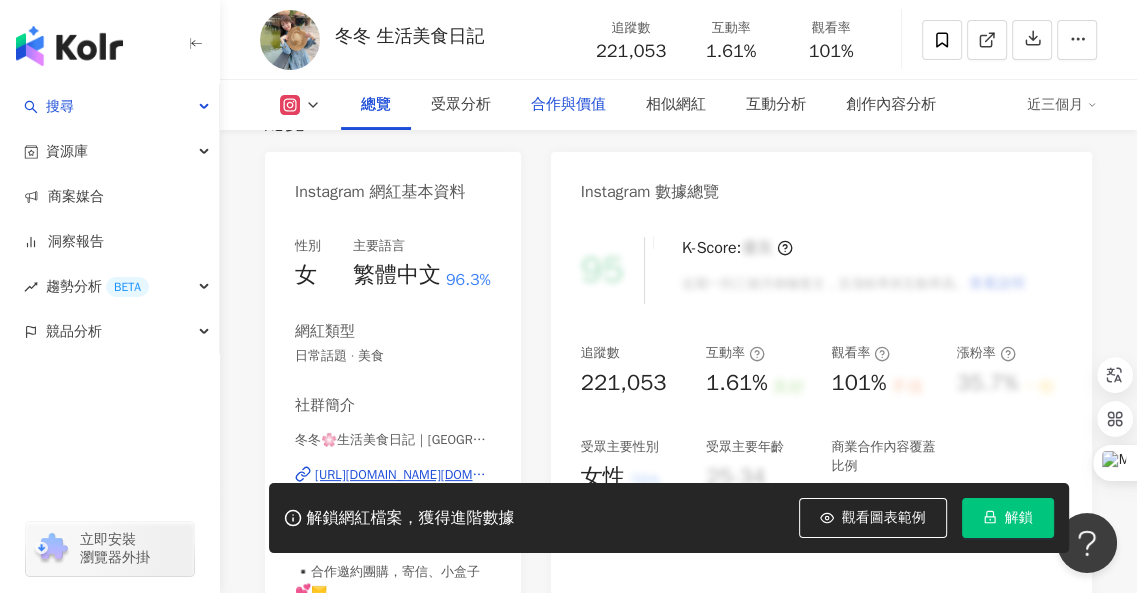 click on "合作與價值" at bounding box center [568, 105] 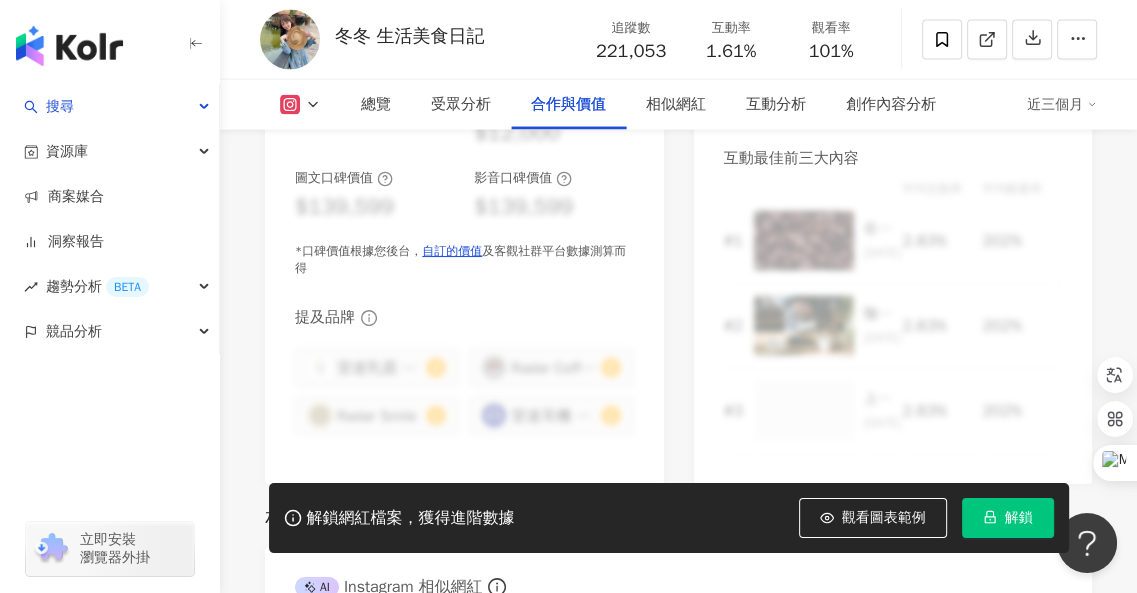 scroll, scrollTop: 2491, scrollLeft: 0, axis: vertical 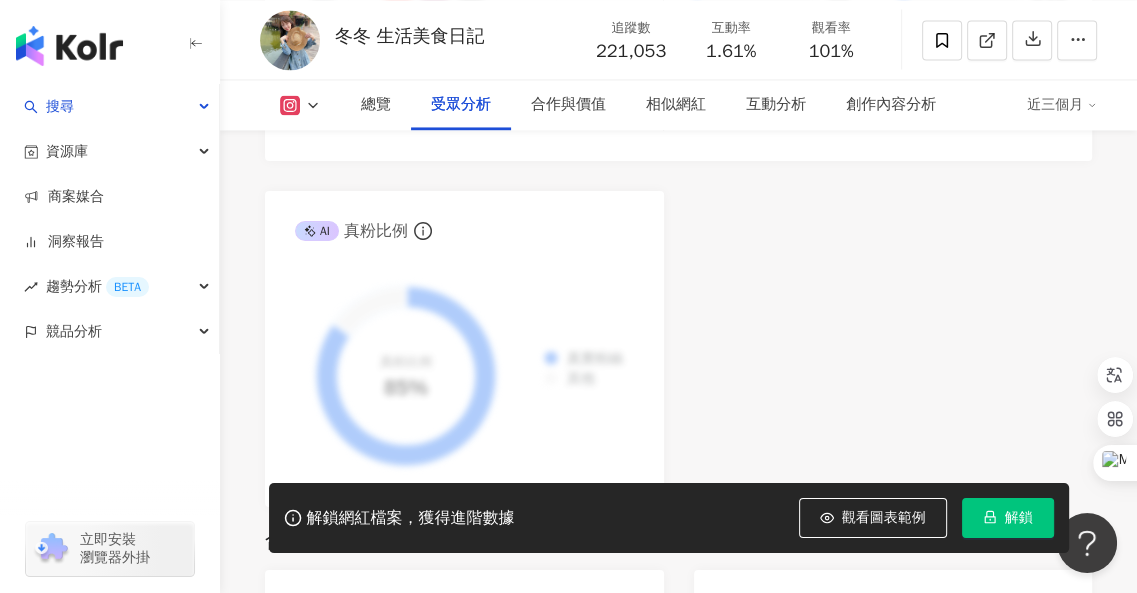 click on "解鎖" at bounding box center (1019, 518) 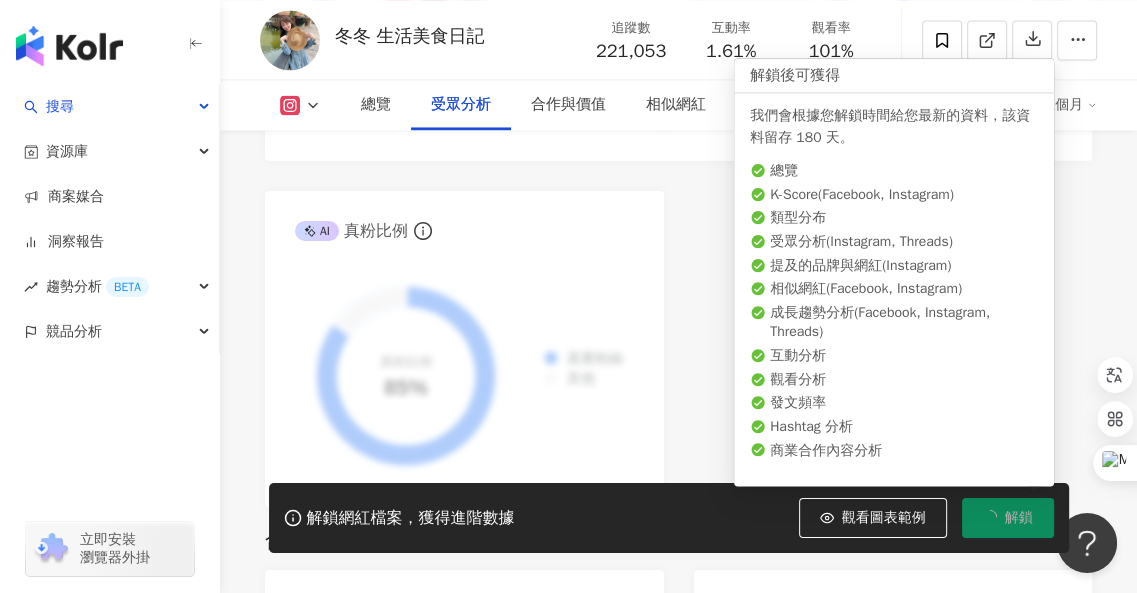click on "總覽" at bounding box center [894, 171] 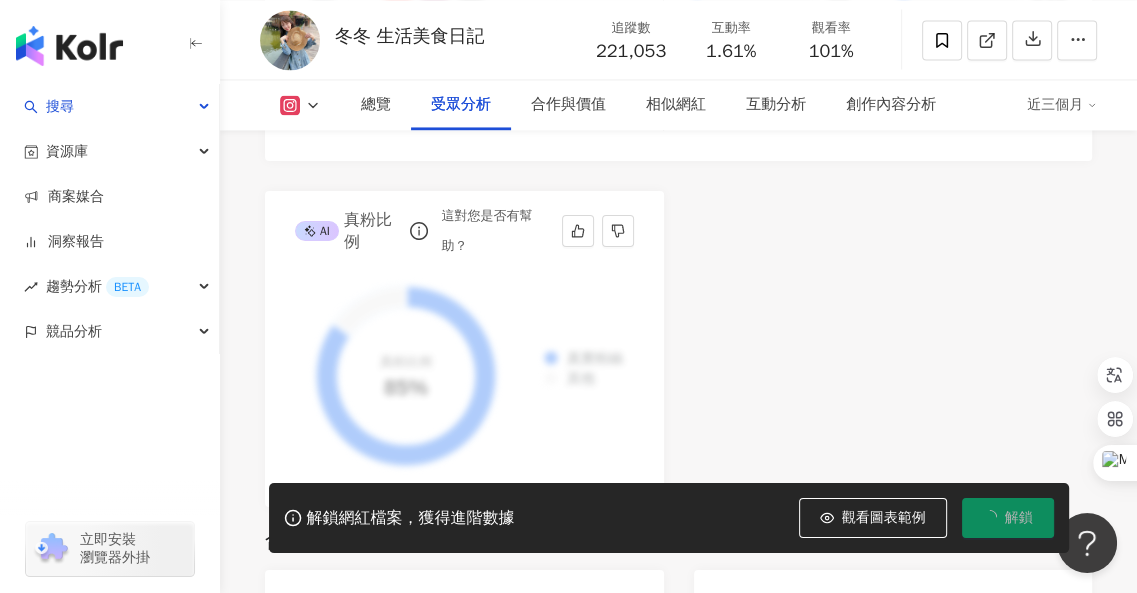click on "AI 真粉比例 這對您是否有幫助？" at bounding box center [464, 223] 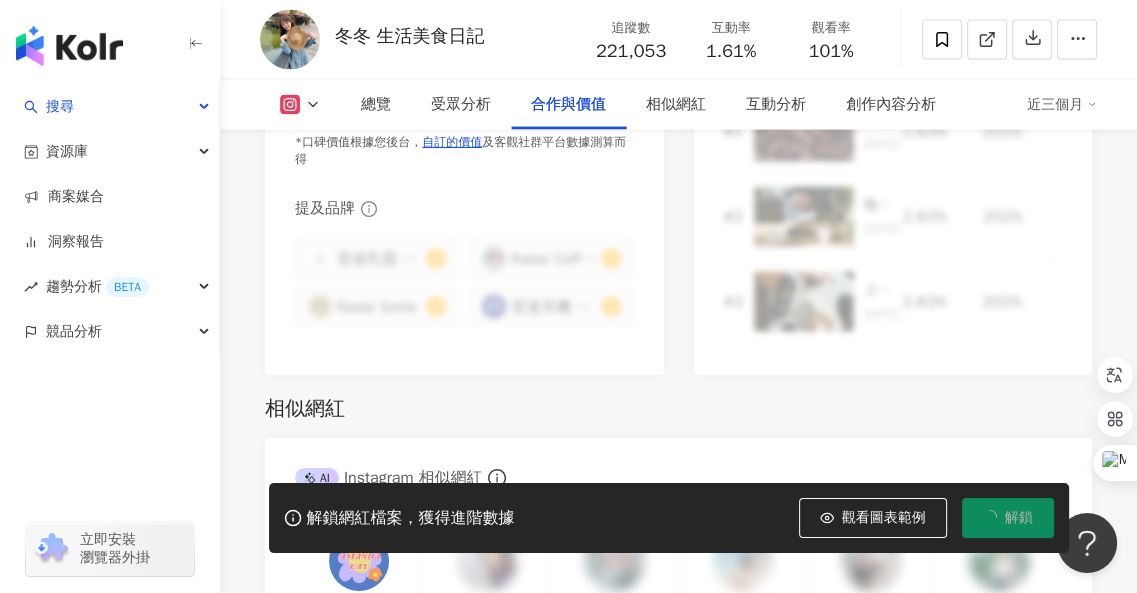 scroll, scrollTop: 3200, scrollLeft: 0, axis: vertical 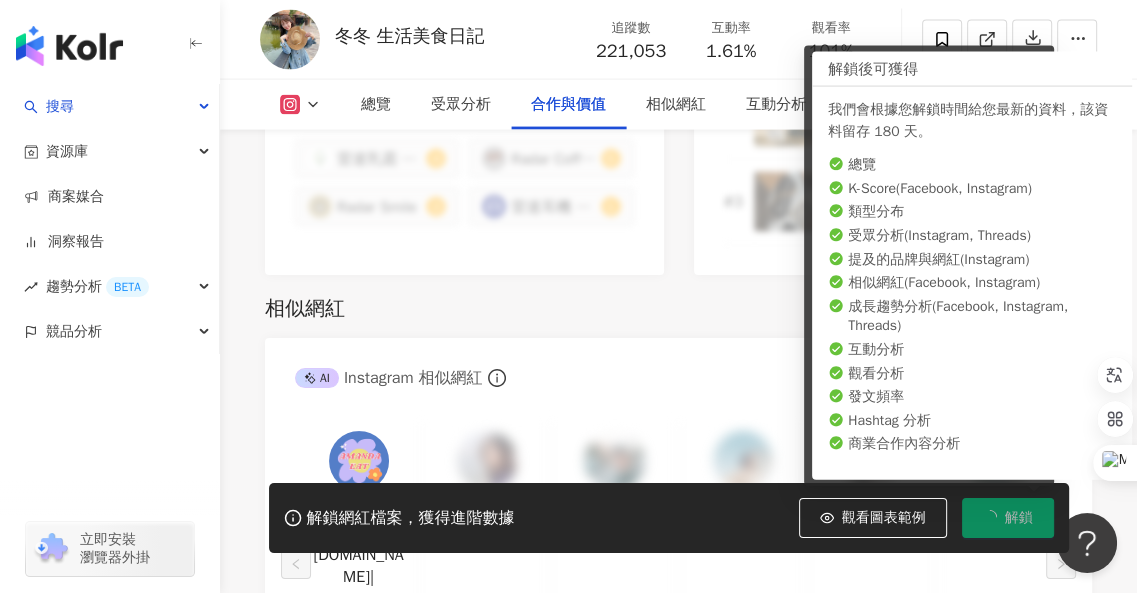 click on "解鎖" at bounding box center [1019, 518] 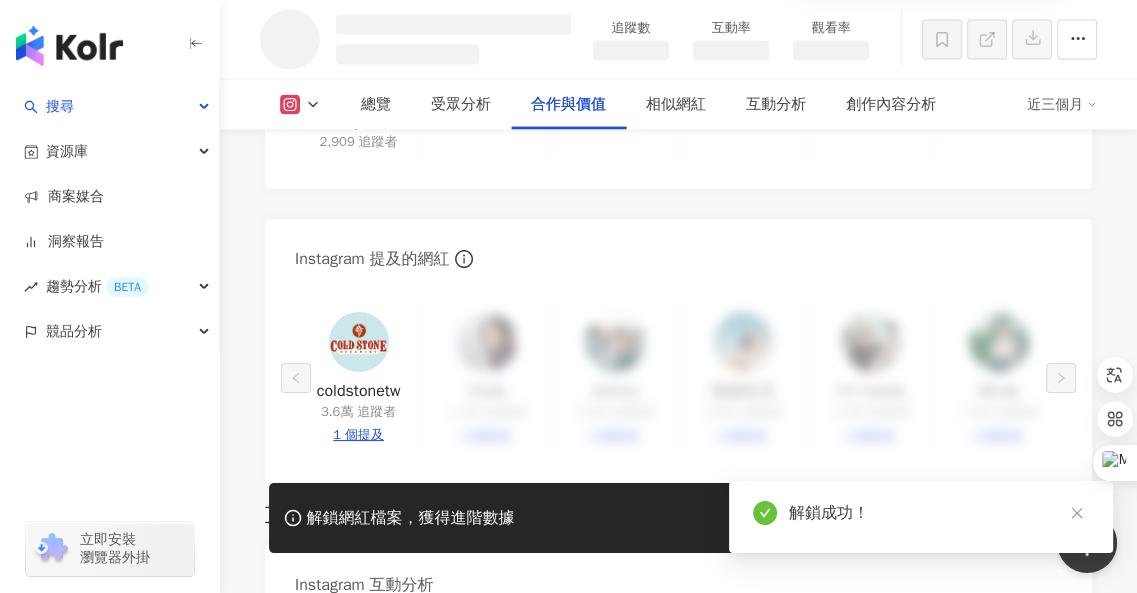 scroll, scrollTop: 2673, scrollLeft: 0, axis: vertical 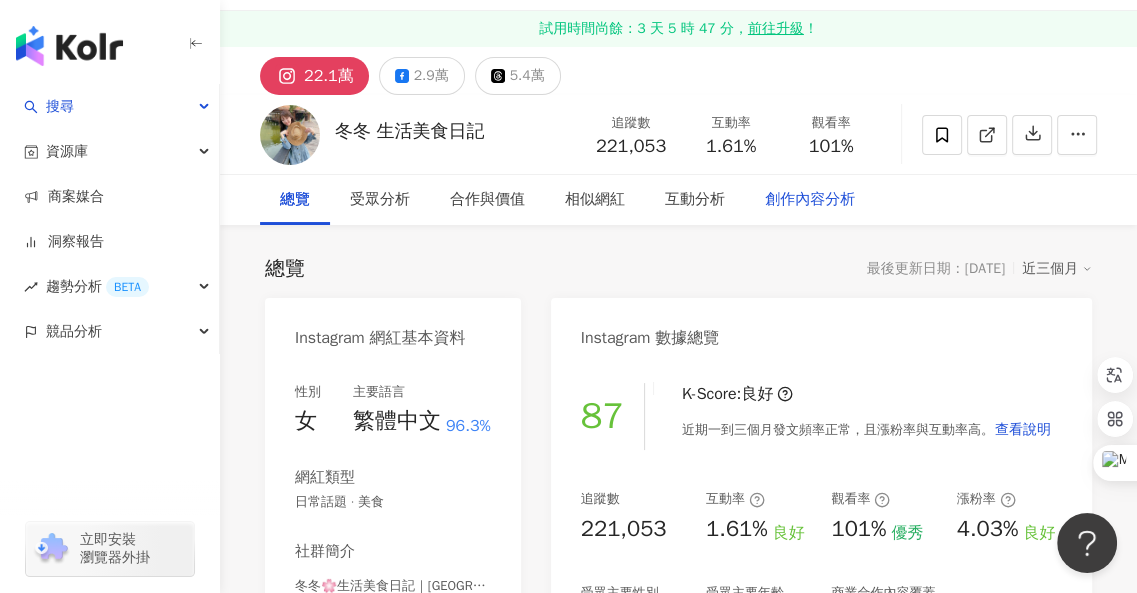 click on "創作內容分析" at bounding box center (810, 200) 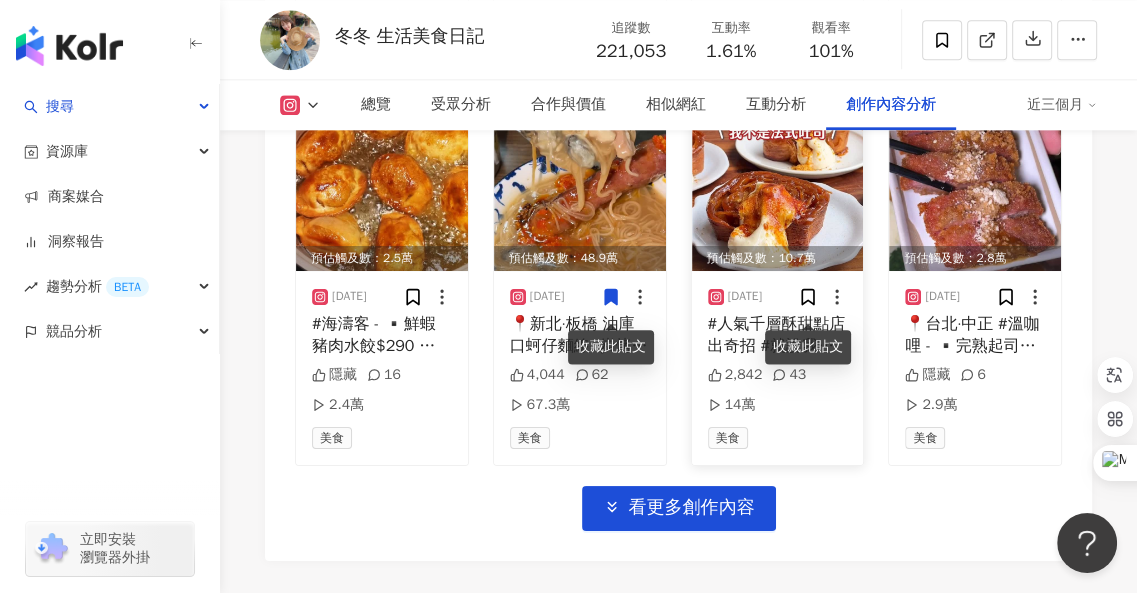 scroll, scrollTop: 7659, scrollLeft: 0, axis: vertical 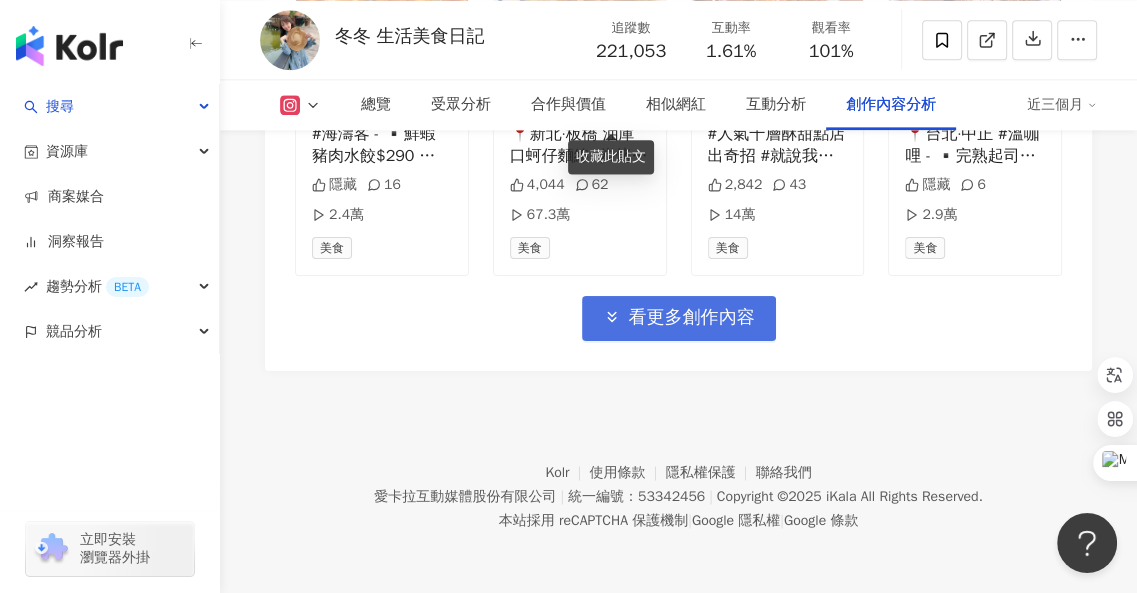 click on "看更多創作內容" at bounding box center (692, 318) 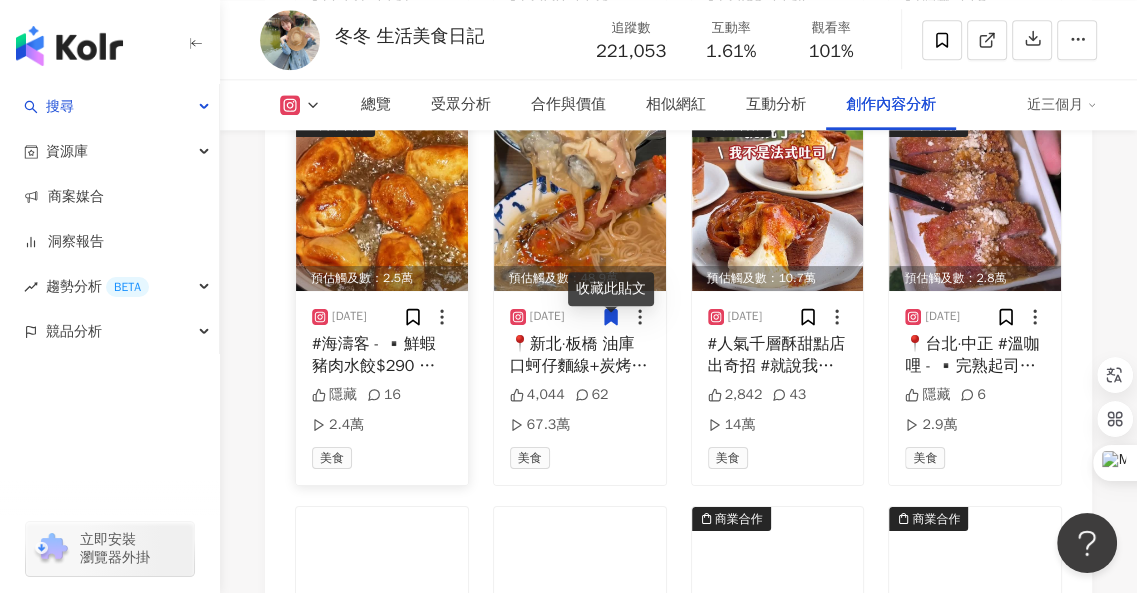 scroll, scrollTop: 7239, scrollLeft: 0, axis: vertical 